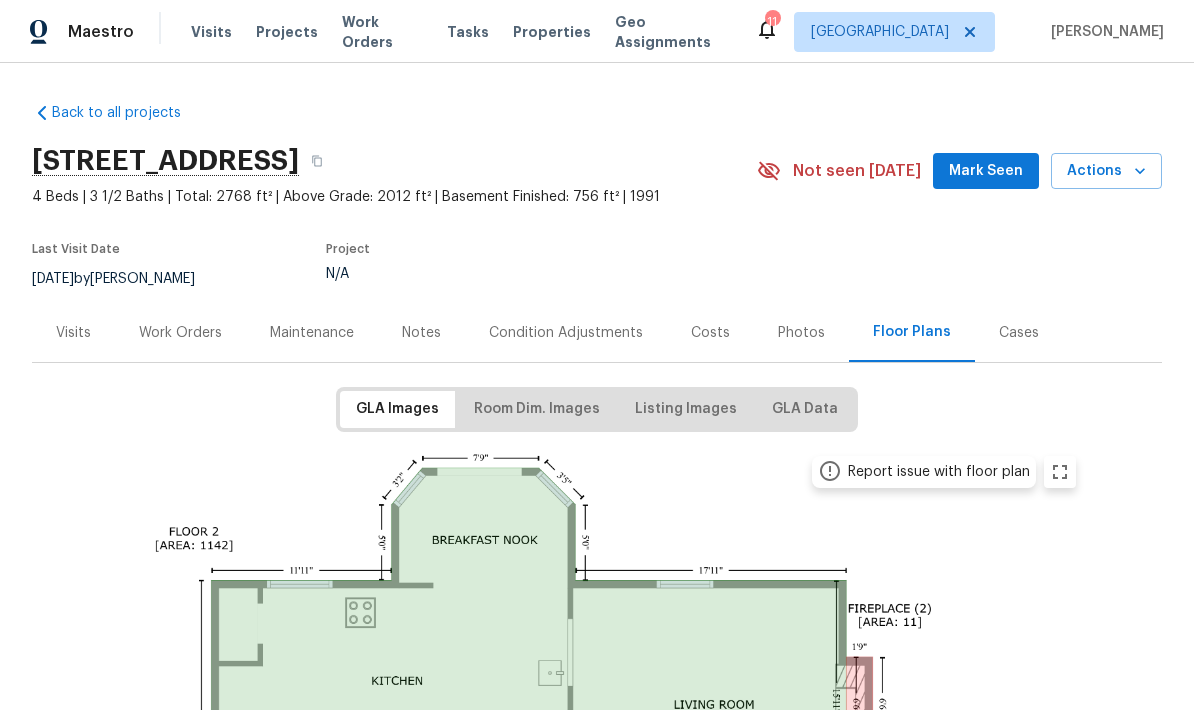 scroll, scrollTop: 0, scrollLeft: 0, axis: both 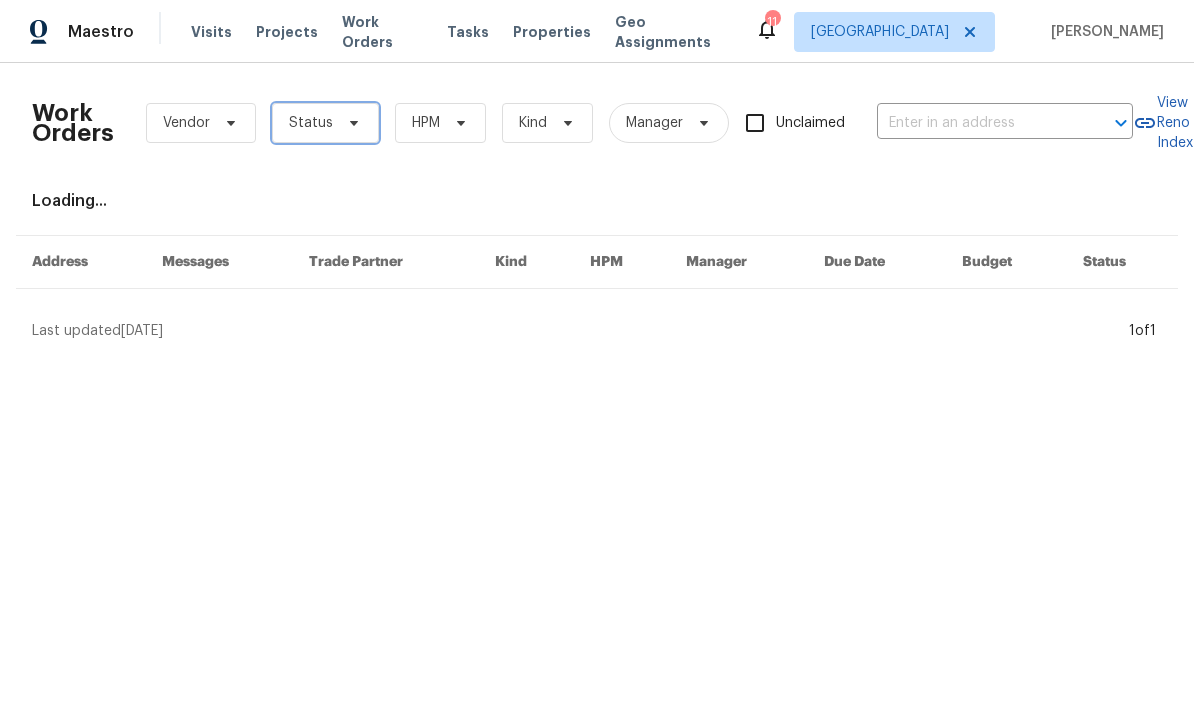 click 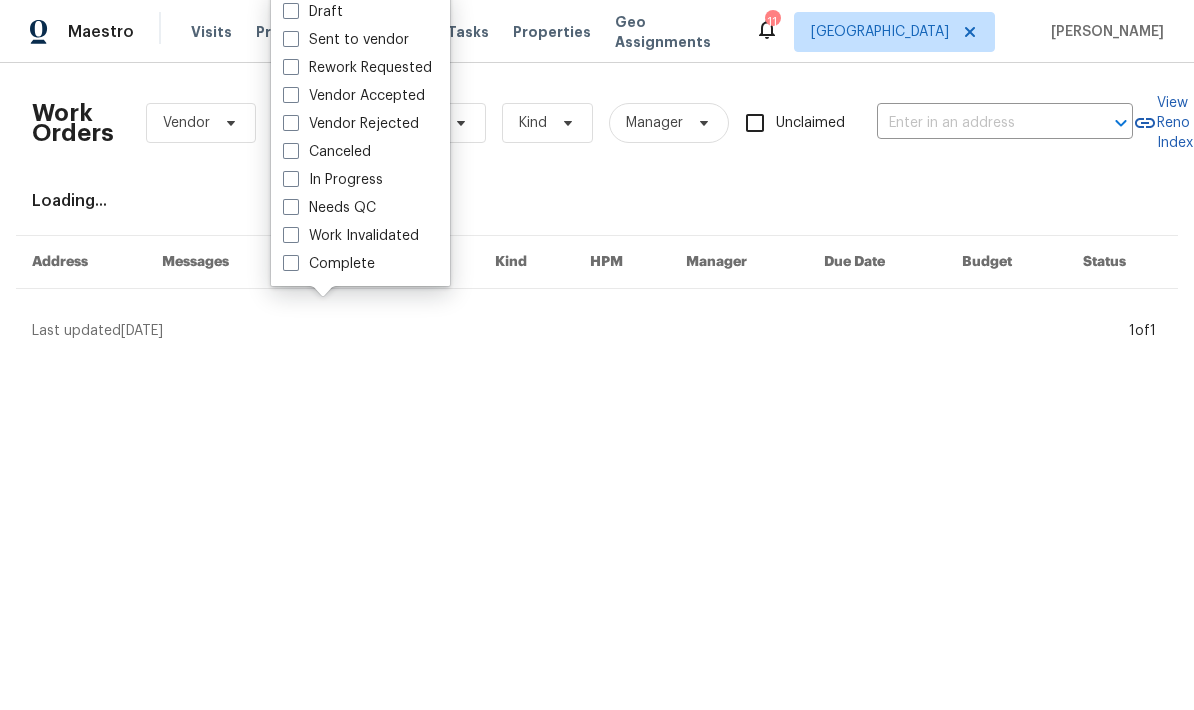 click on "Needs QC" at bounding box center (329, 208) 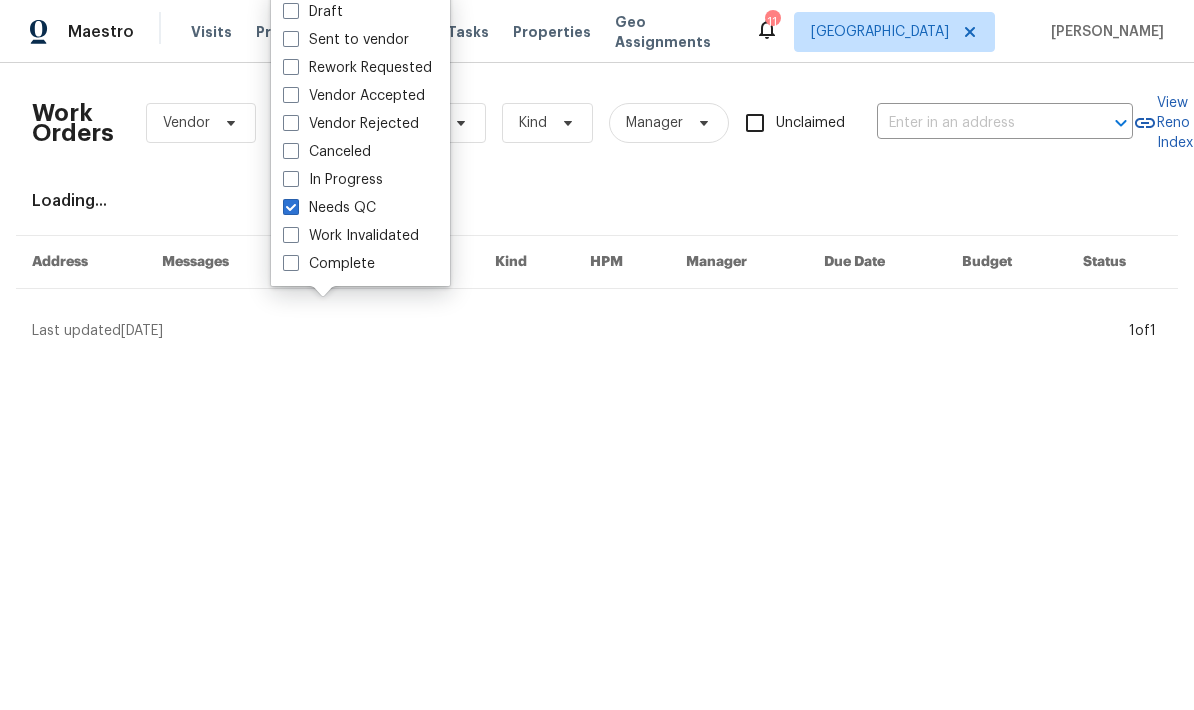 checkbox on "true" 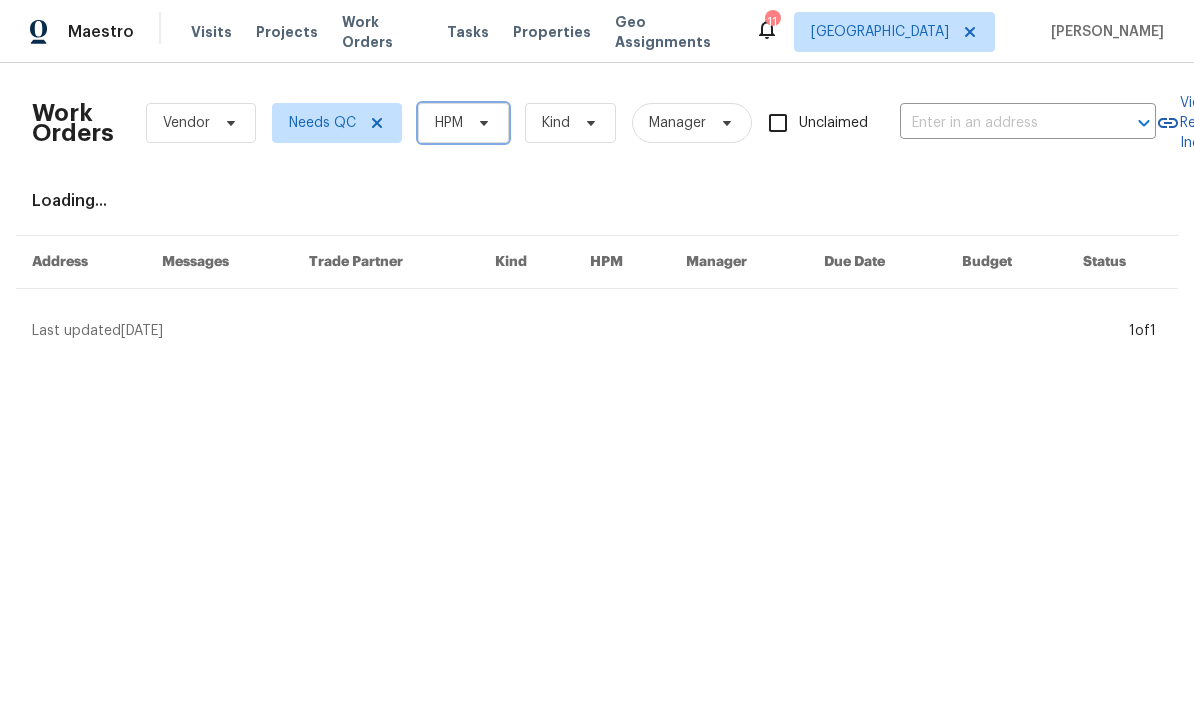 click on "HPM" at bounding box center [463, 123] 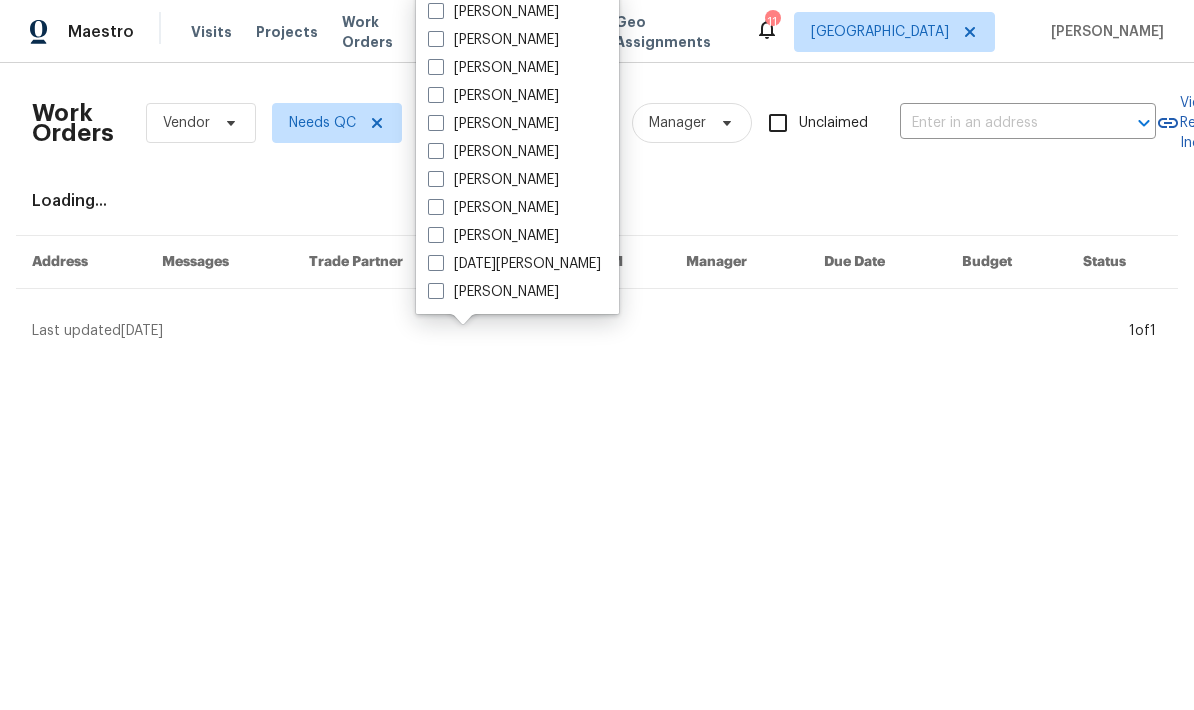click on "[PERSON_NAME]" at bounding box center (493, 124) 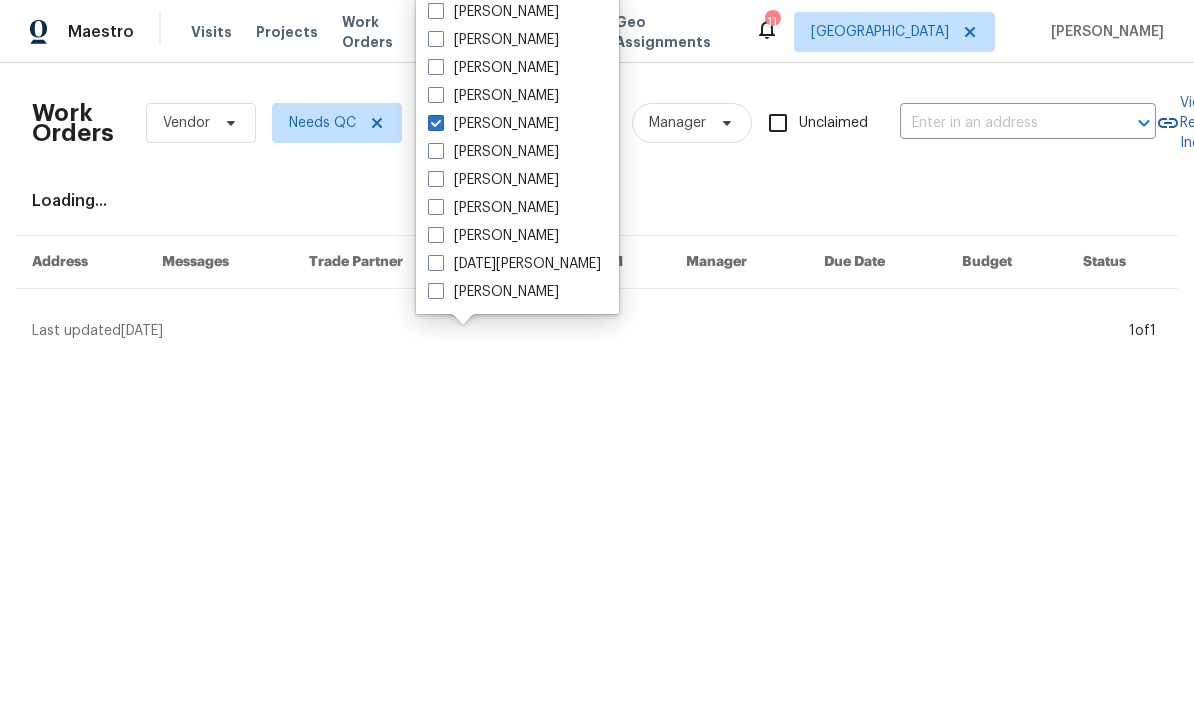 checkbox on "true" 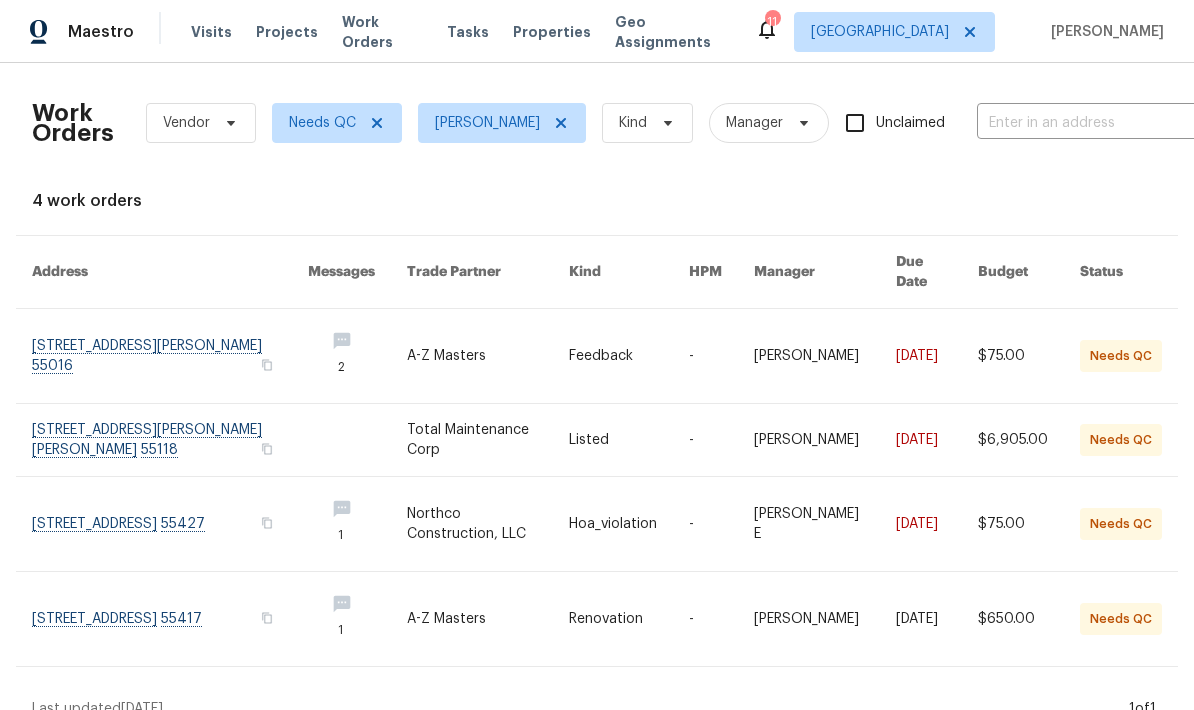 scroll, scrollTop: 5, scrollLeft: 0, axis: vertical 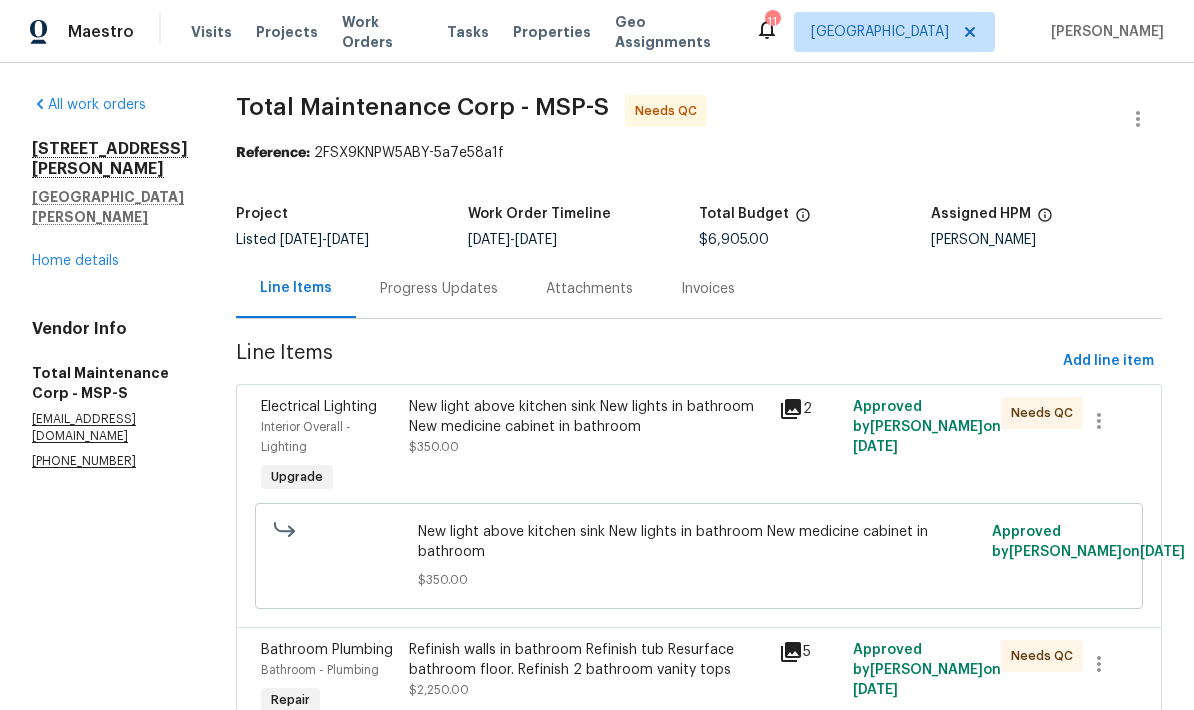 click on "Progress Updates" at bounding box center [439, 289] 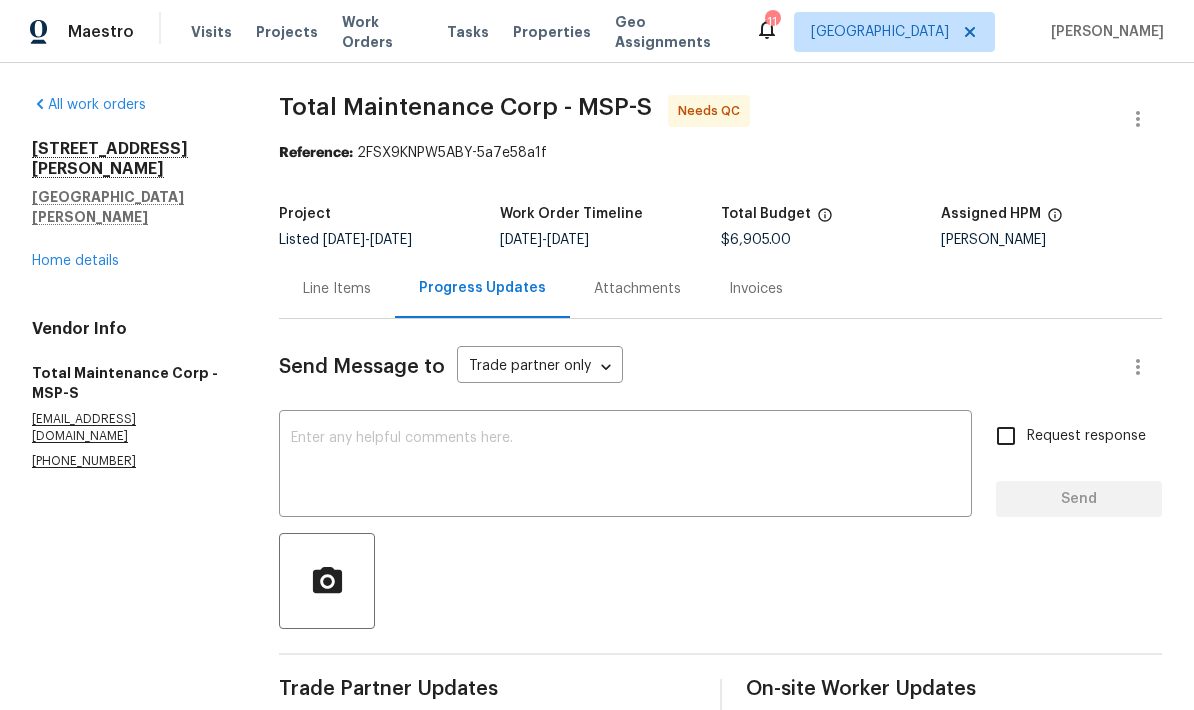 scroll, scrollTop: 0, scrollLeft: 0, axis: both 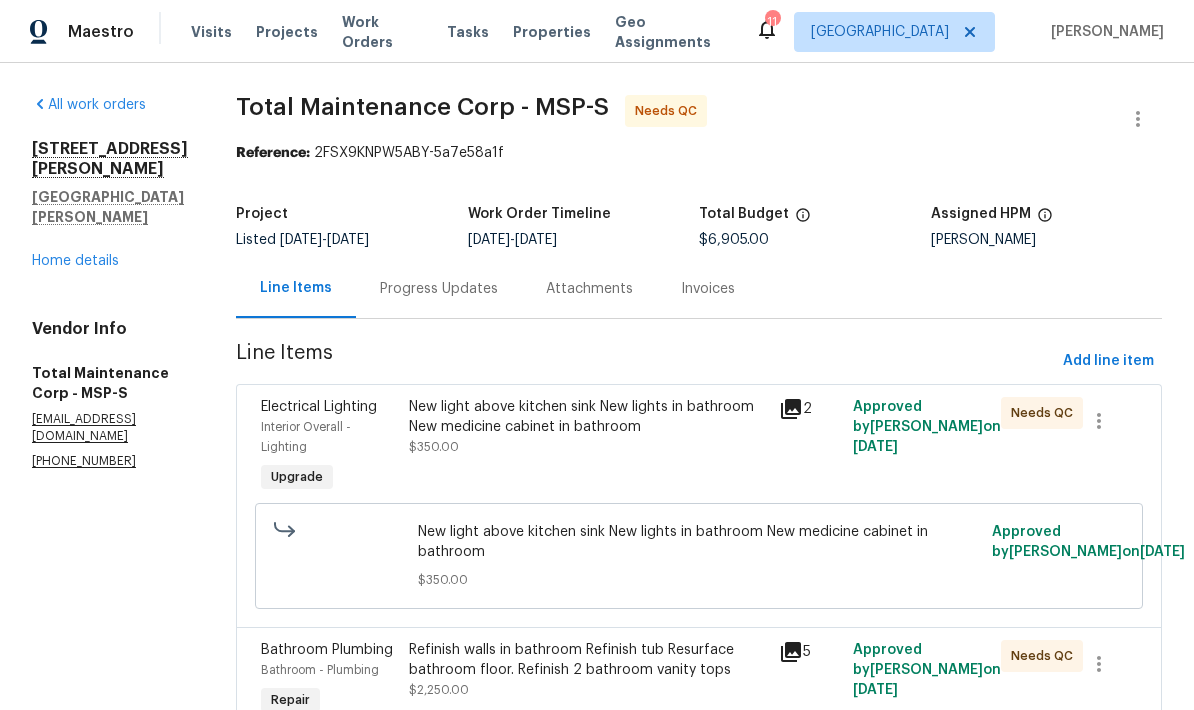 click on "New light above kitchen sink
New lights in bathroom
New medicine cabinet in bathroom" at bounding box center (588, 417) 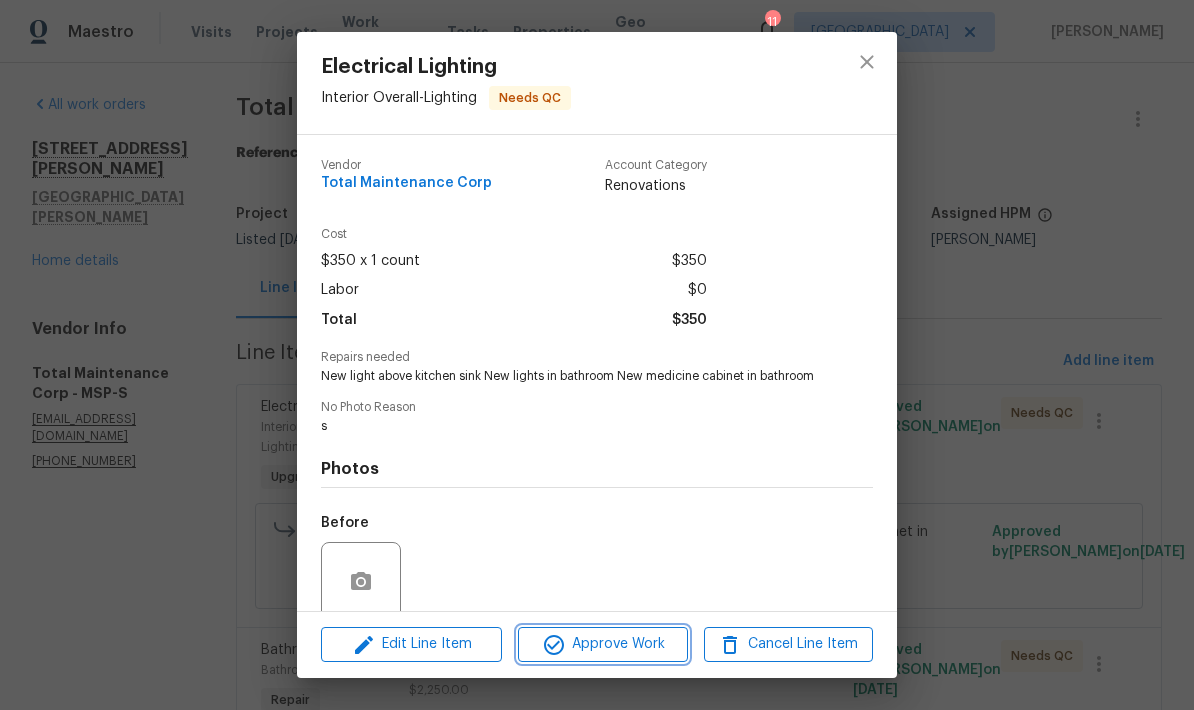 click on "Approve Work" at bounding box center [602, 644] 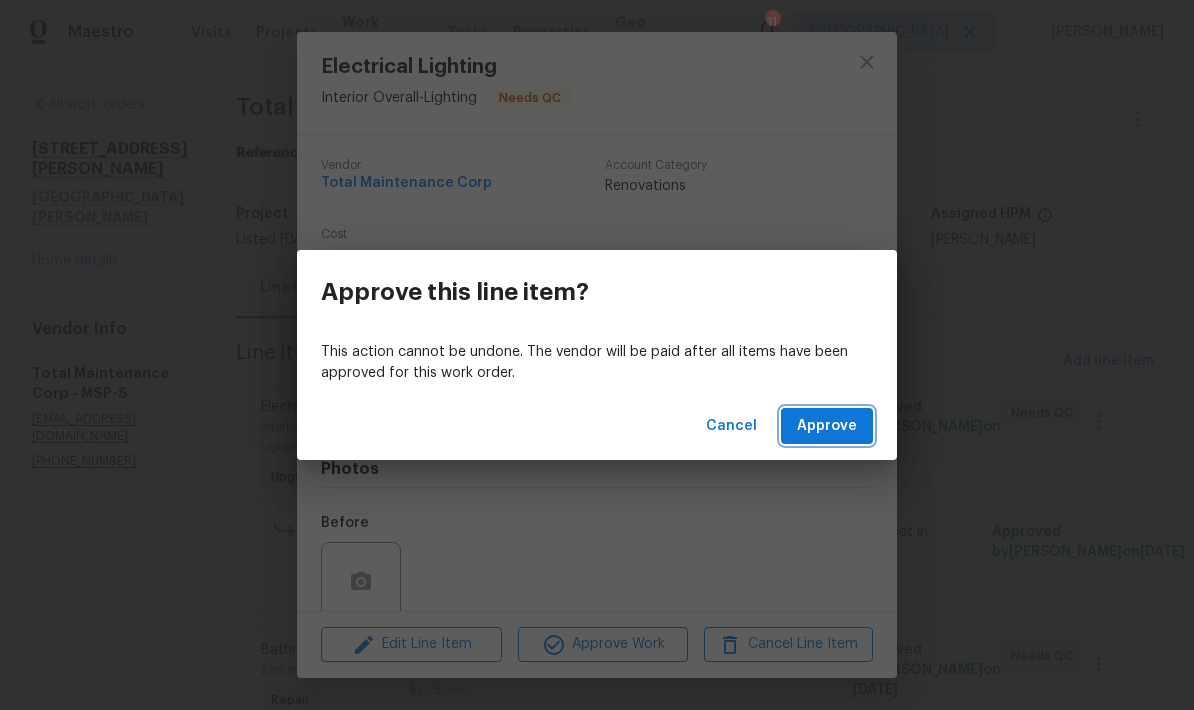 click on "Approve" at bounding box center [827, 426] 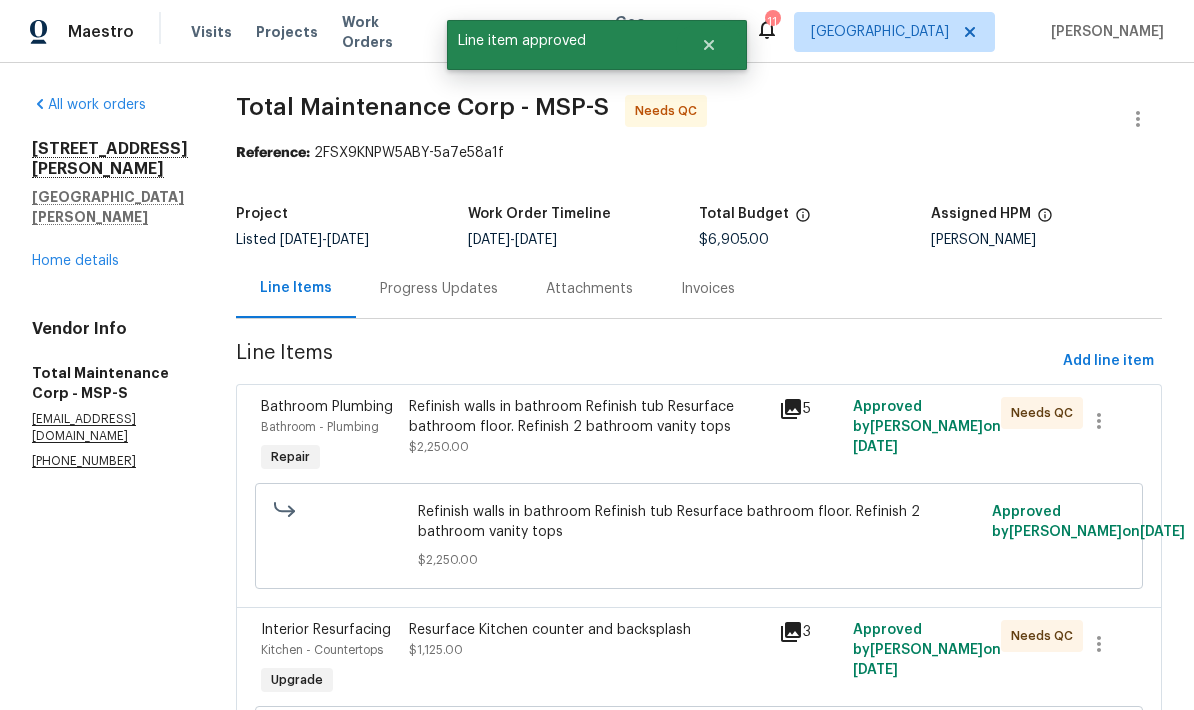 click on "Refinish walls in bathroom
Refinish tub
Resurface bathroom floor.
Refinish 2 bathroom vanity tops" at bounding box center [588, 417] 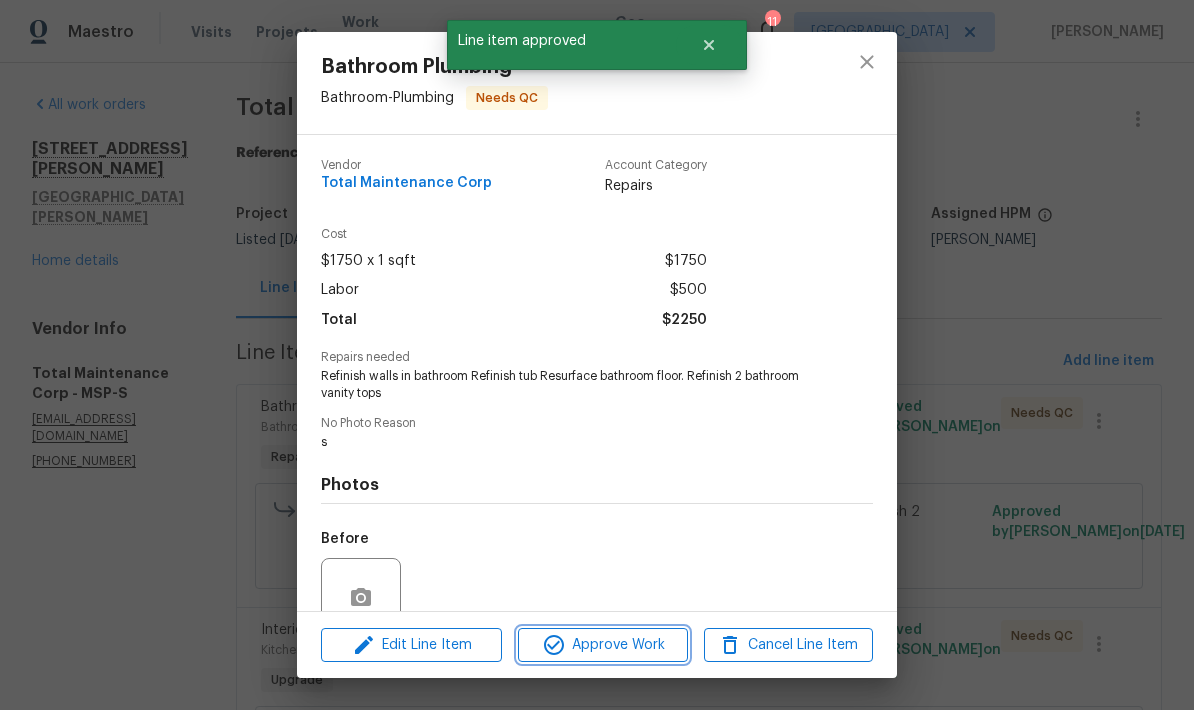 click on "Approve Work" at bounding box center (602, 645) 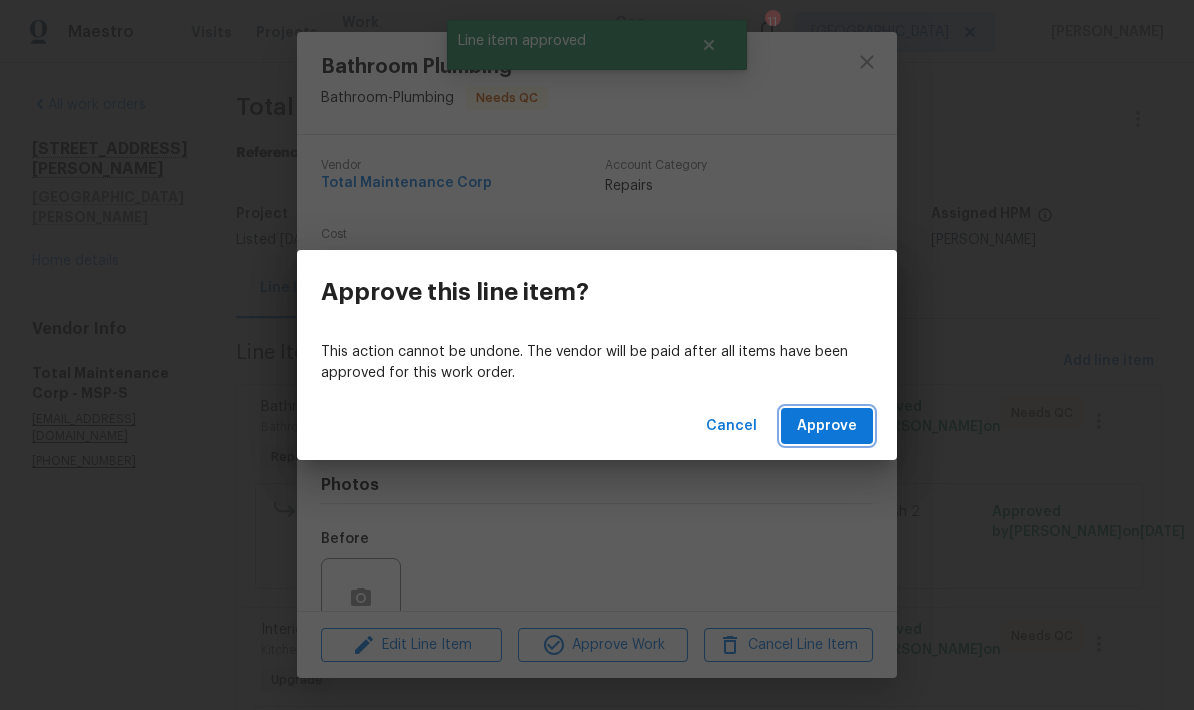 click on "Approve" at bounding box center [827, 426] 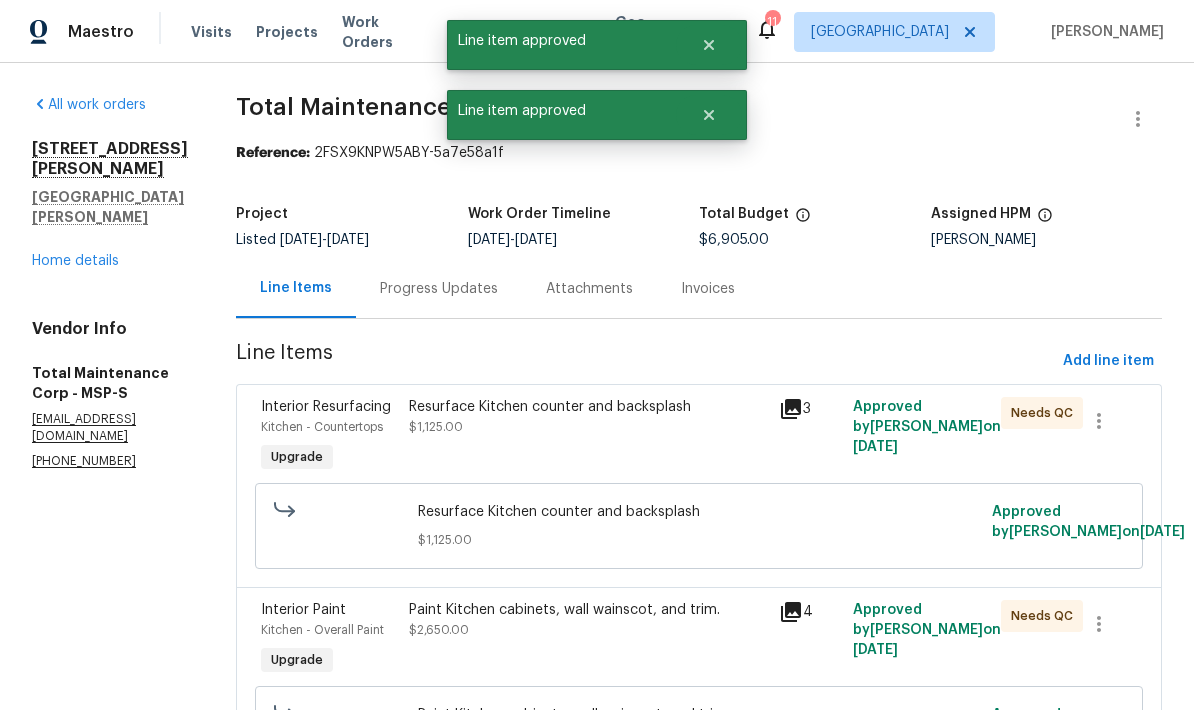 click on "Resurface Kitchen counter and backsplash $1,125.00" at bounding box center [588, 417] 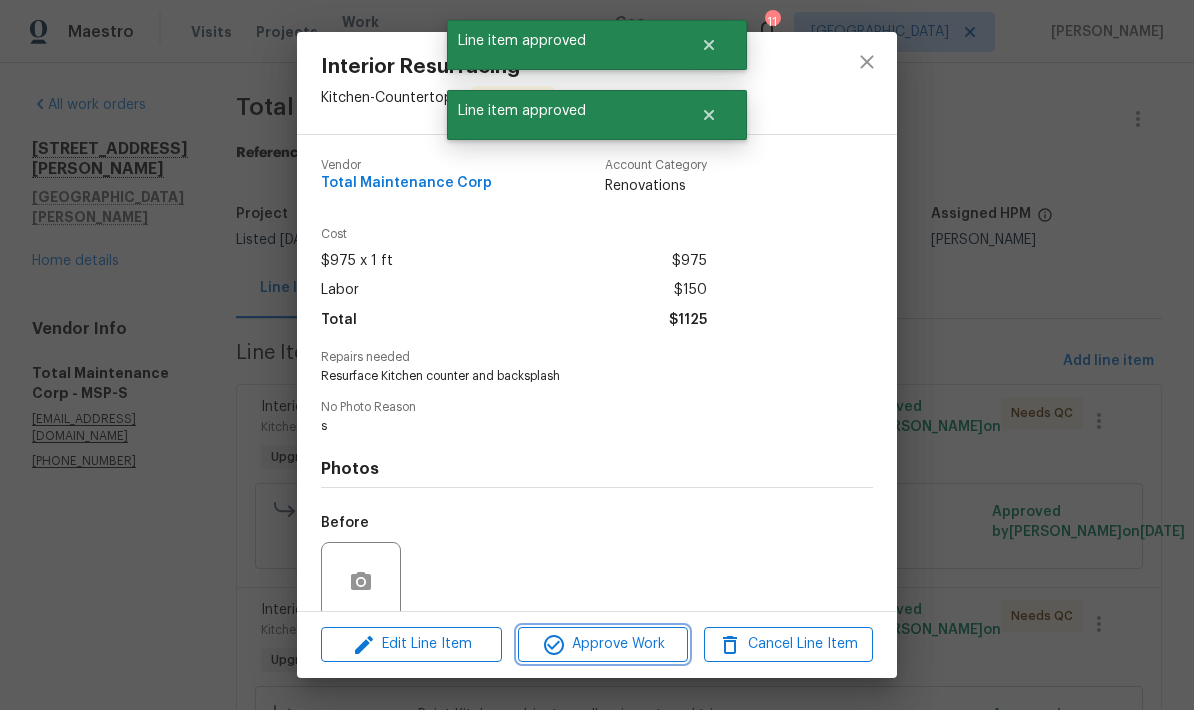 click on "Approve Work" at bounding box center [602, 644] 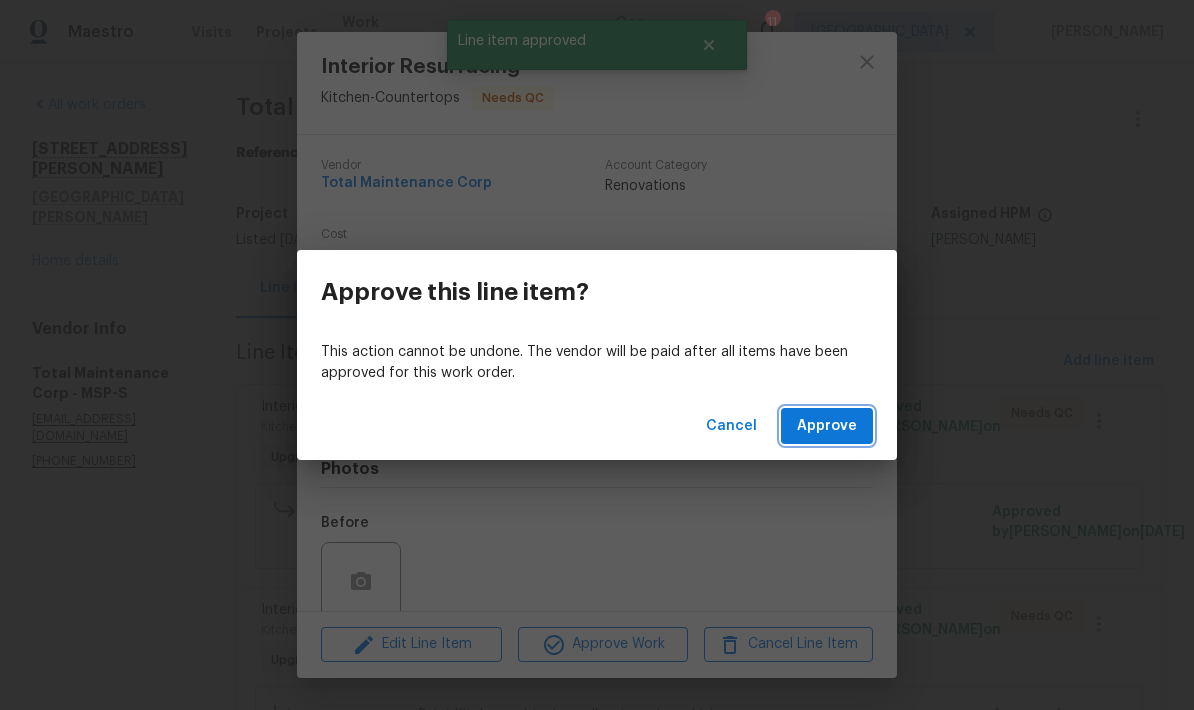 click on "Approve" at bounding box center (827, 426) 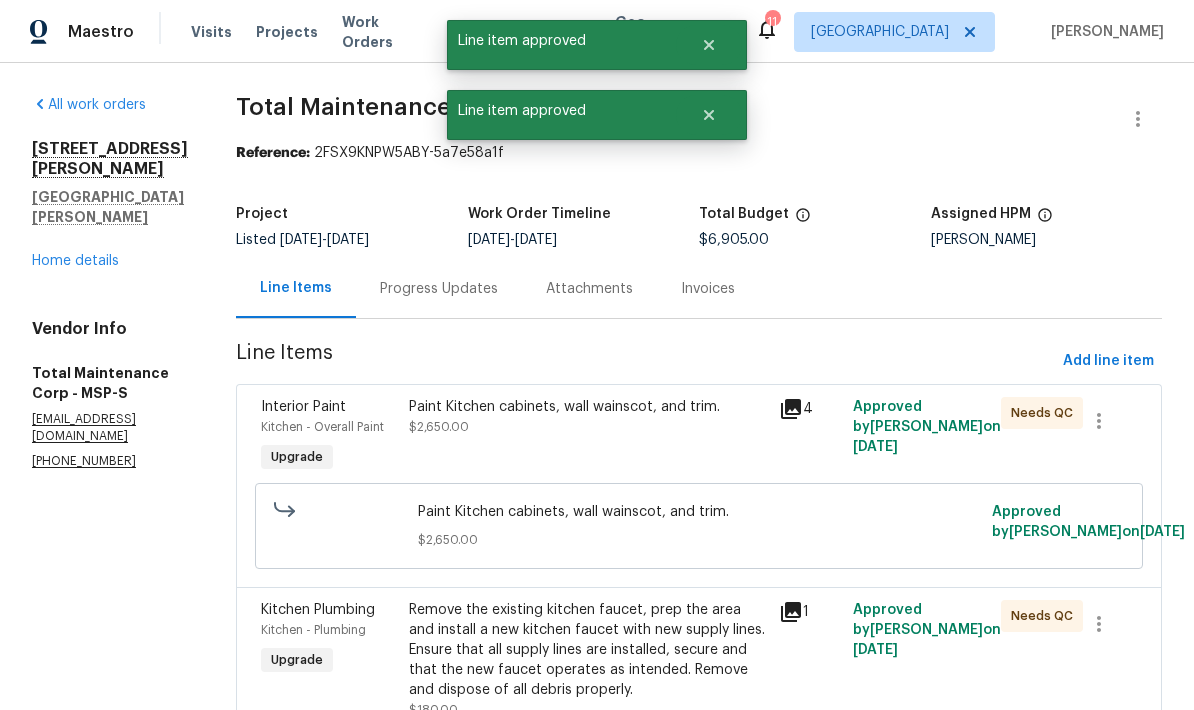 click on "Paint Kitchen cabinets, wall wainscot, and trim." at bounding box center [588, 407] 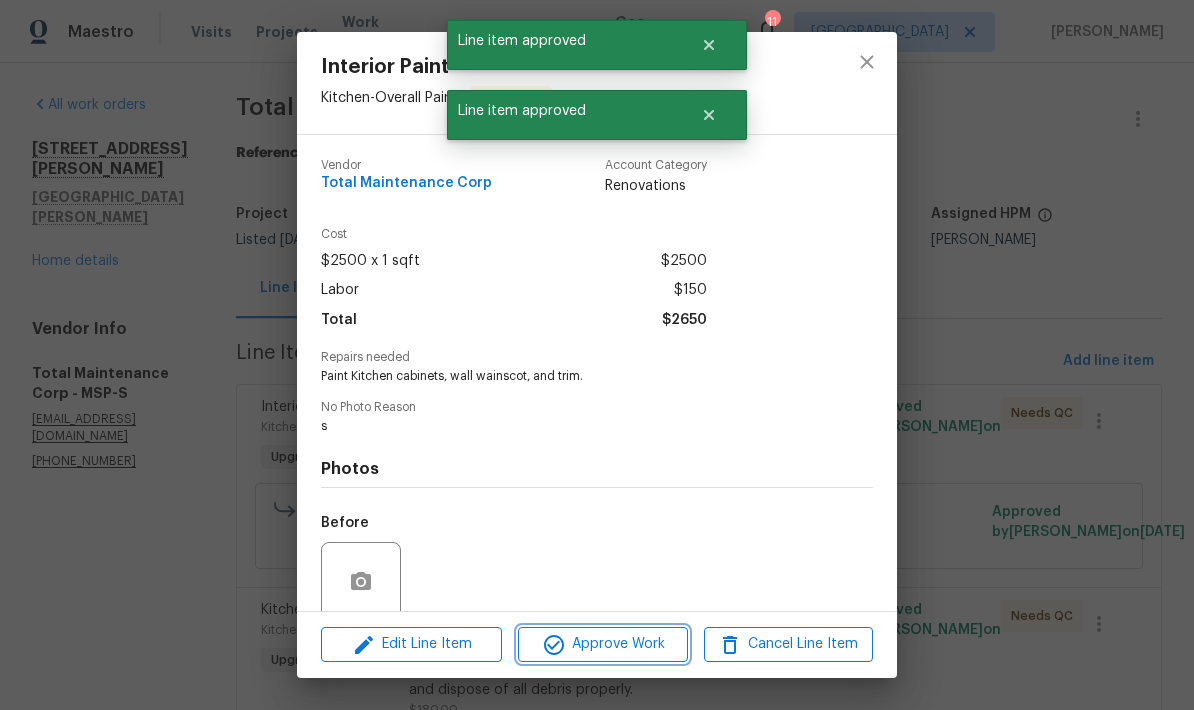 click on "Approve Work" at bounding box center [602, 644] 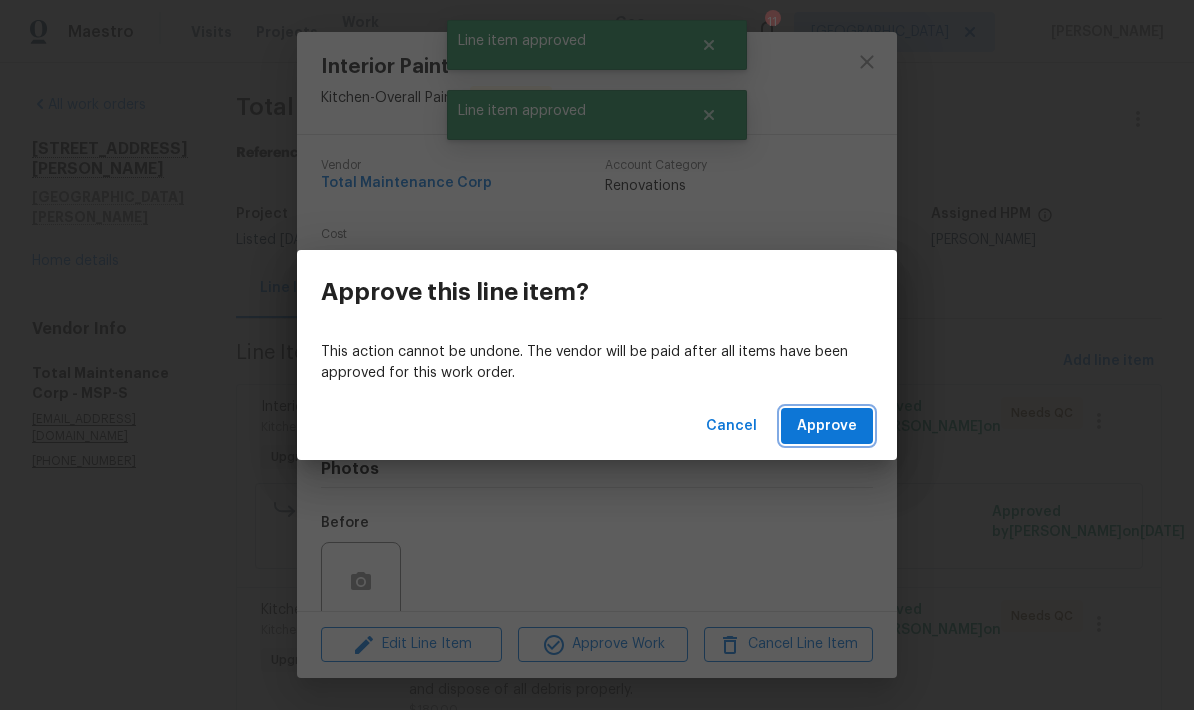 click on "Approve" at bounding box center (827, 426) 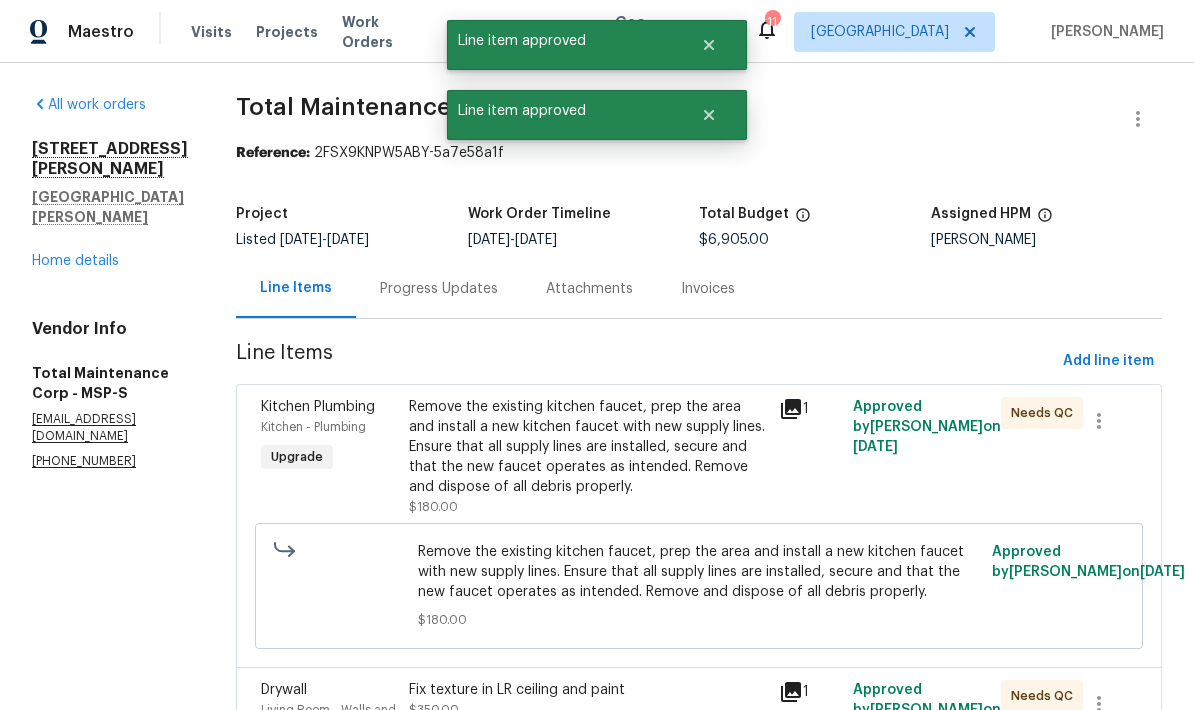click on "Remove the existing kitchen faucet, prep the area and install a new kitchen faucet with new supply lines. Ensure that all supply lines are installed, secure and that the new faucet operates as intended. Remove and dispose of all debris properly." at bounding box center [588, 447] 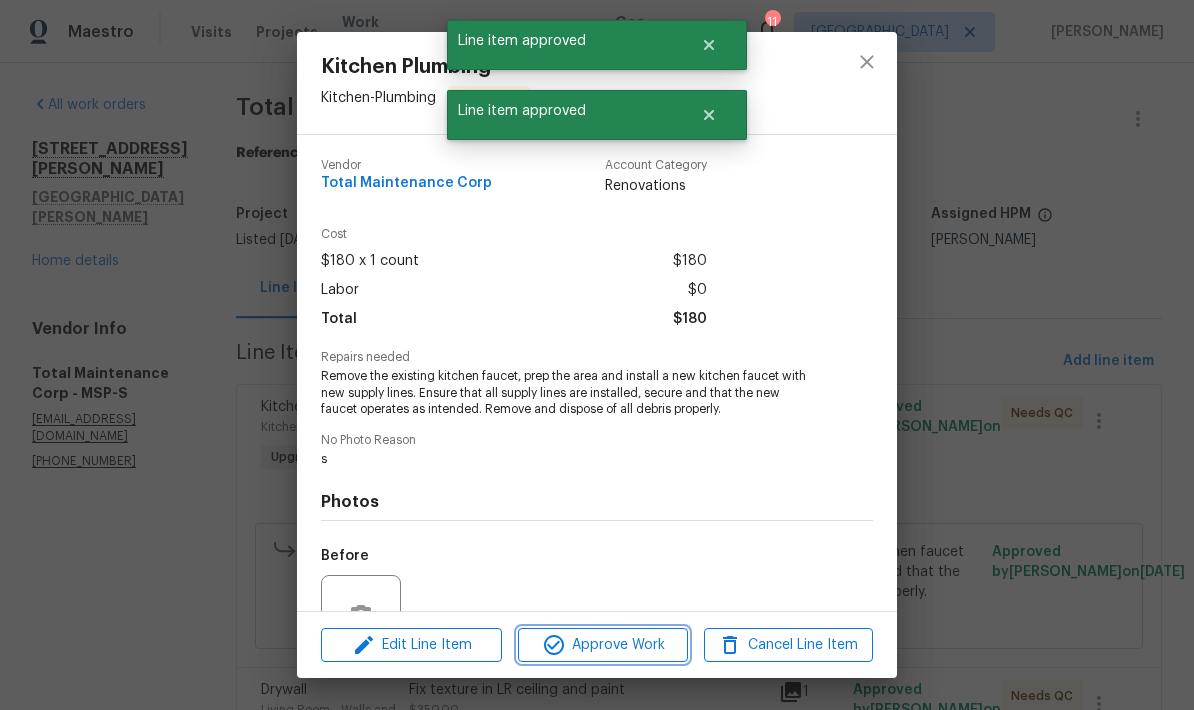 click on "Approve Work" at bounding box center [602, 645] 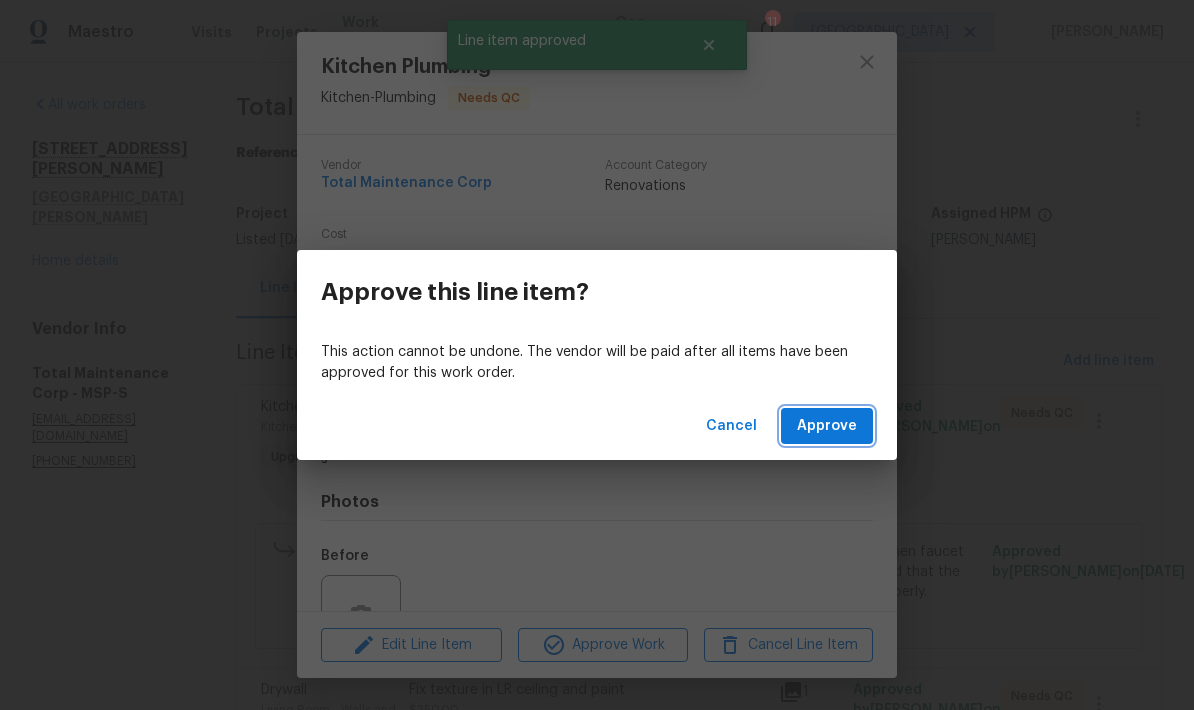 click on "Approve" at bounding box center [827, 426] 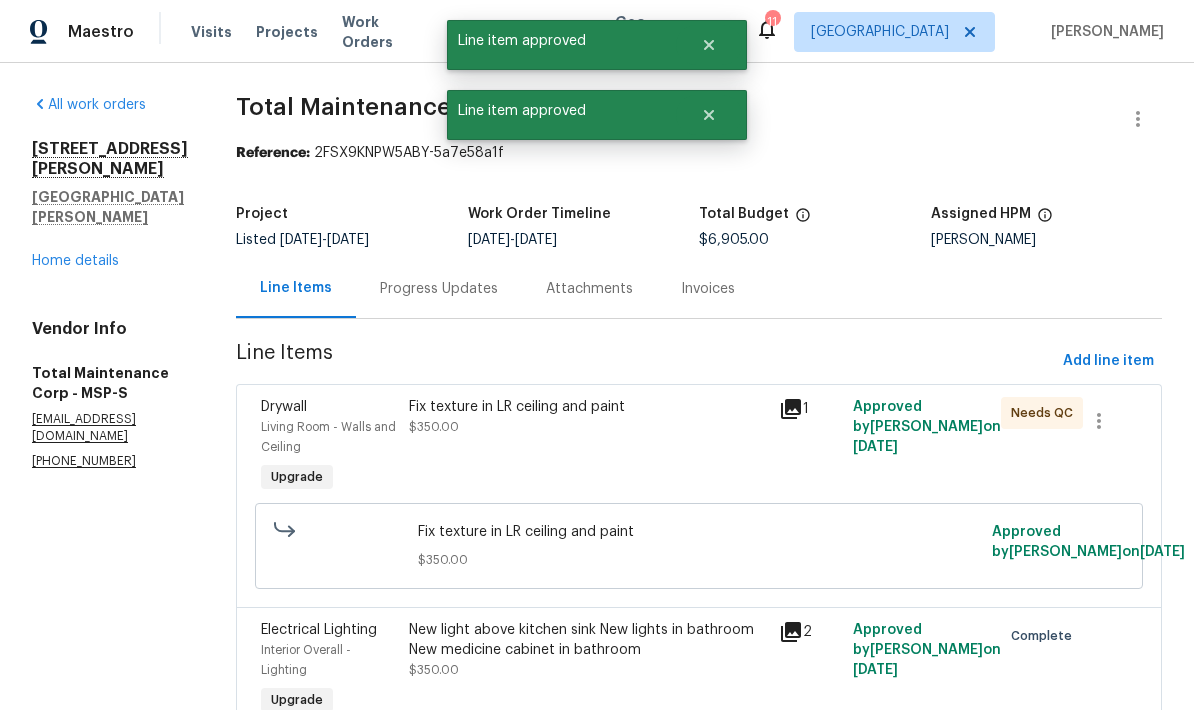 click on "Fix texture in LR ceiling and paint" at bounding box center [588, 407] 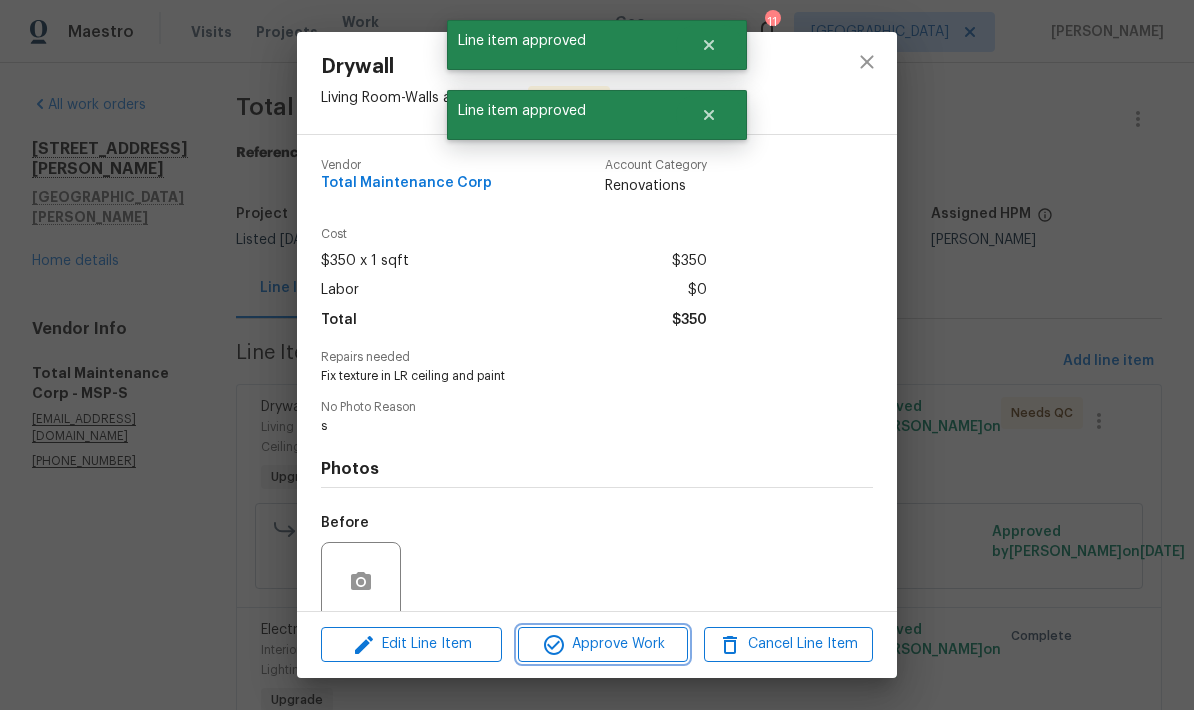 click on "Approve Work" at bounding box center [602, 644] 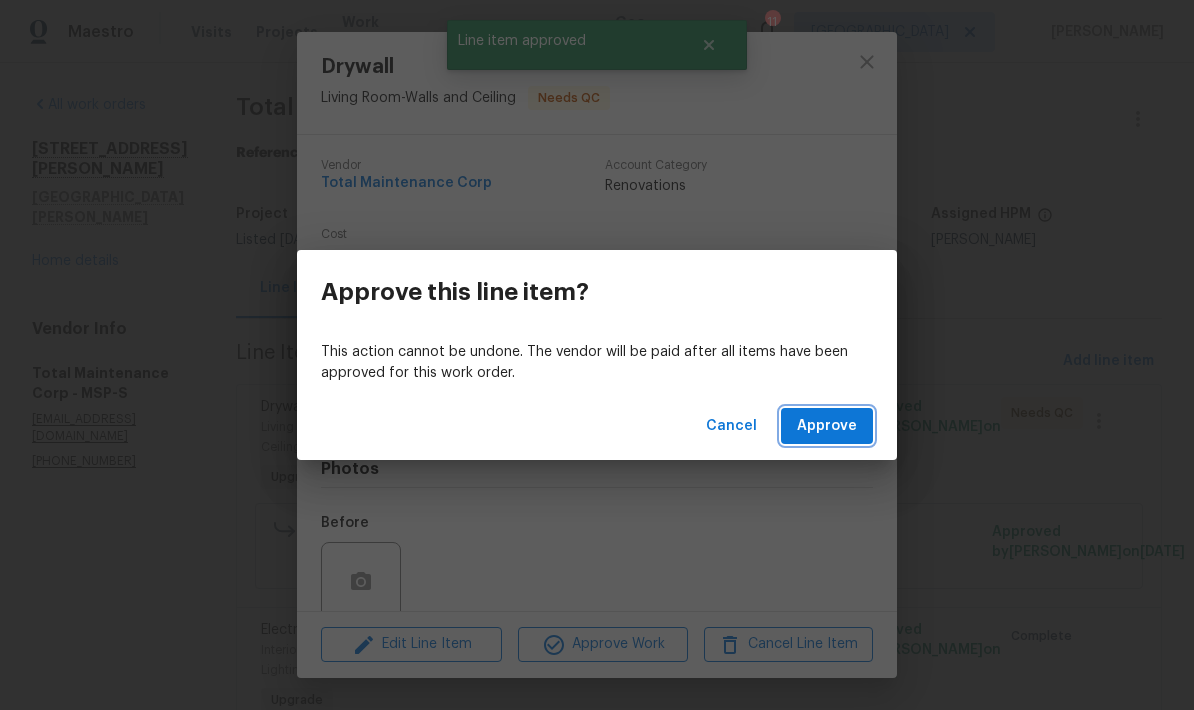 click on "Approve" at bounding box center (827, 426) 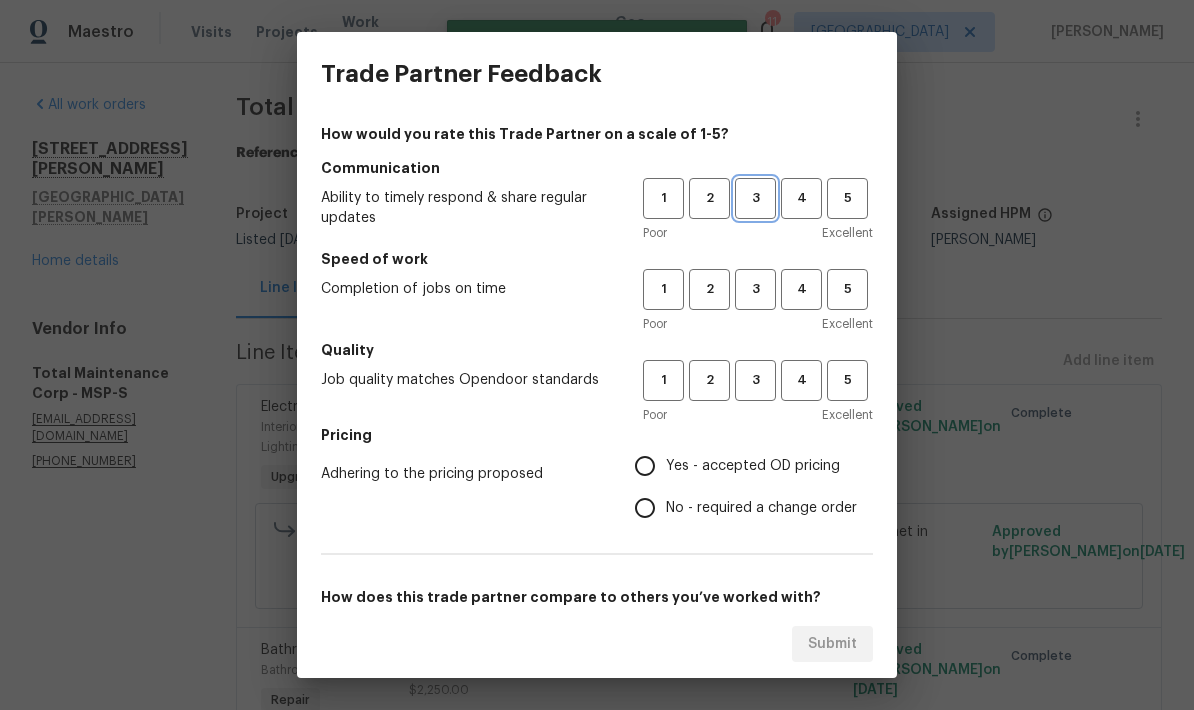 click on "3" at bounding box center [755, 198] 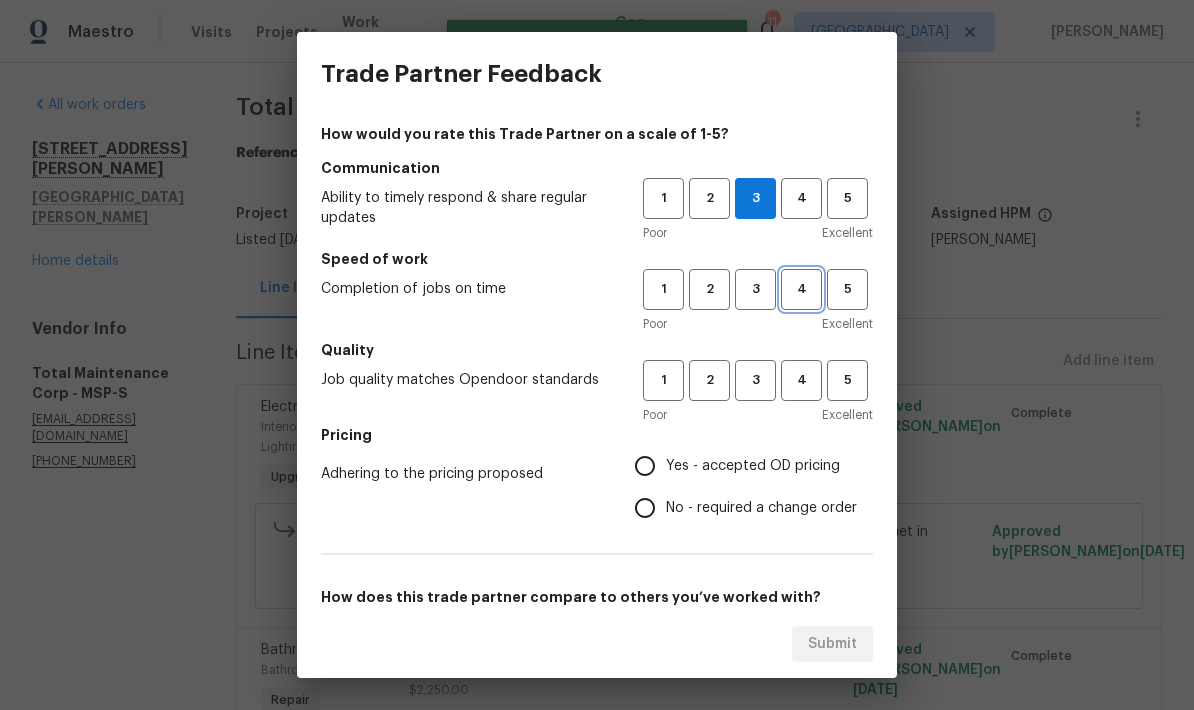 click on "4" at bounding box center [801, 289] 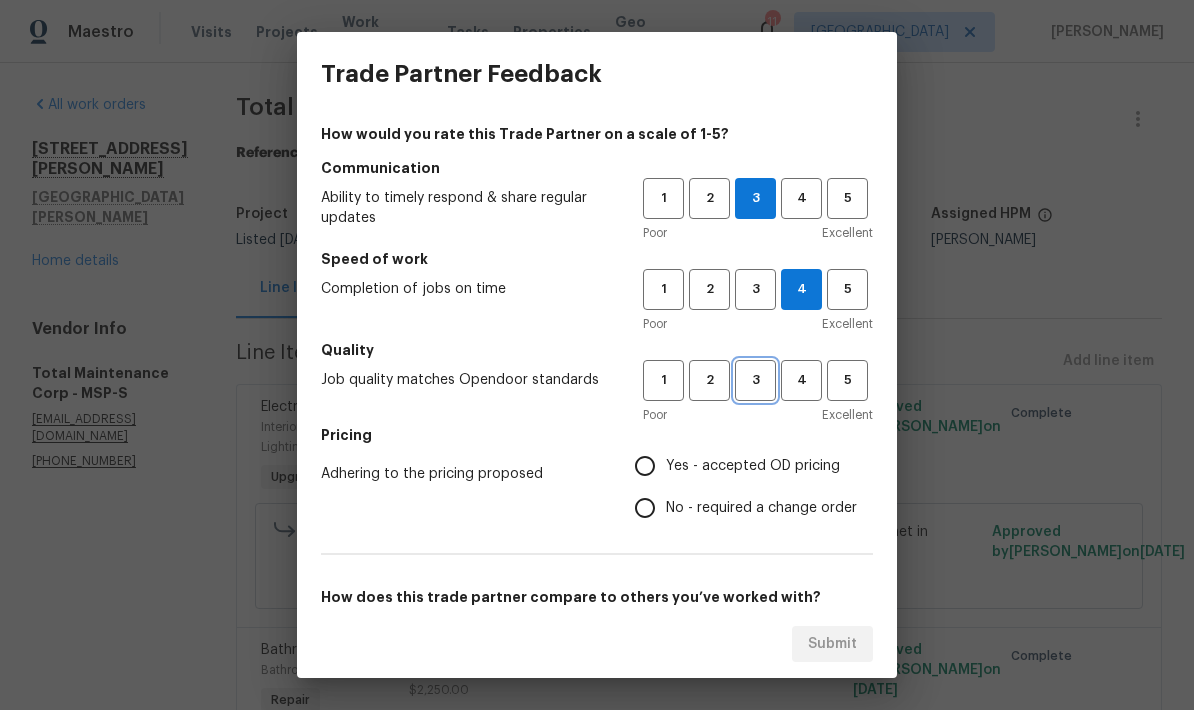 click on "3" at bounding box center [755, 380] 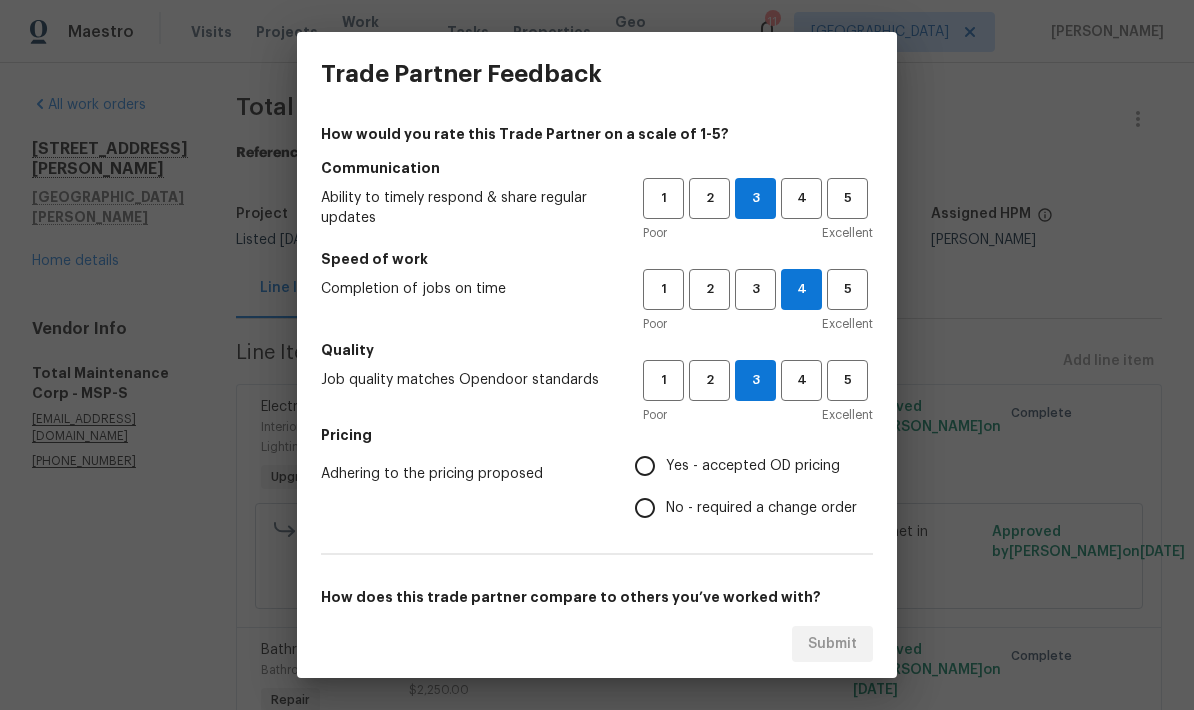 click on "No - required a change order" at bounding box center (645, 508) 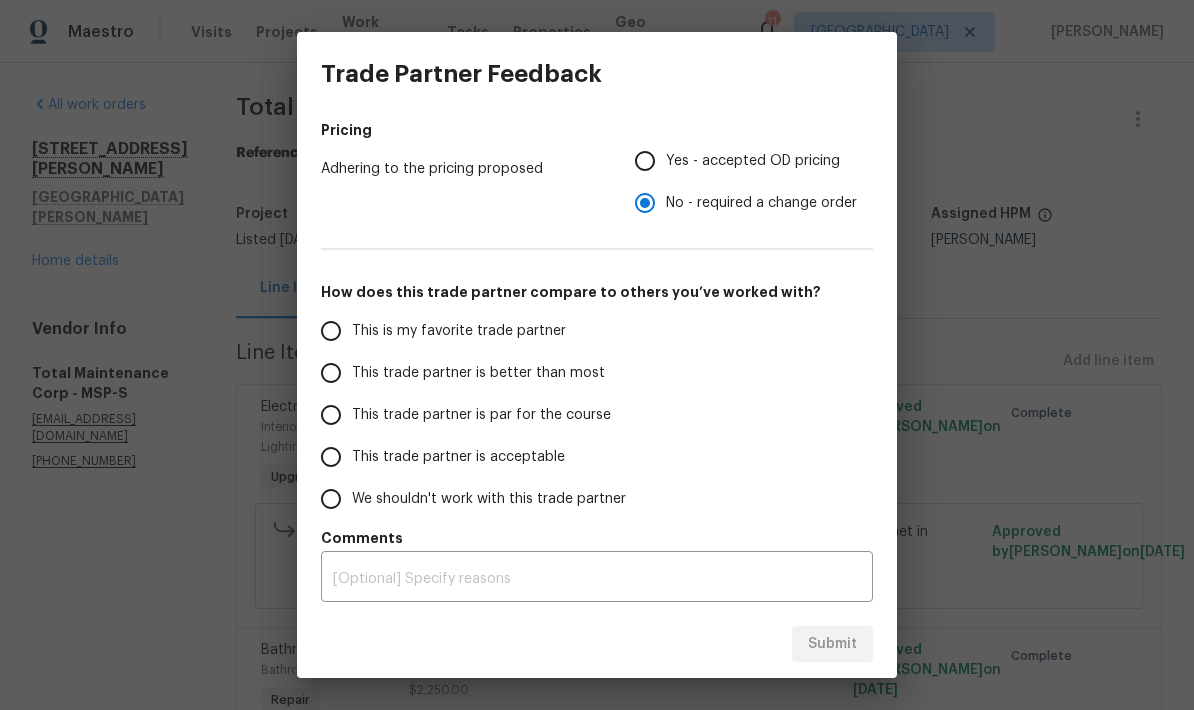 scroll, scrollTop: 305, scrollLeft: 0, axis: vertical 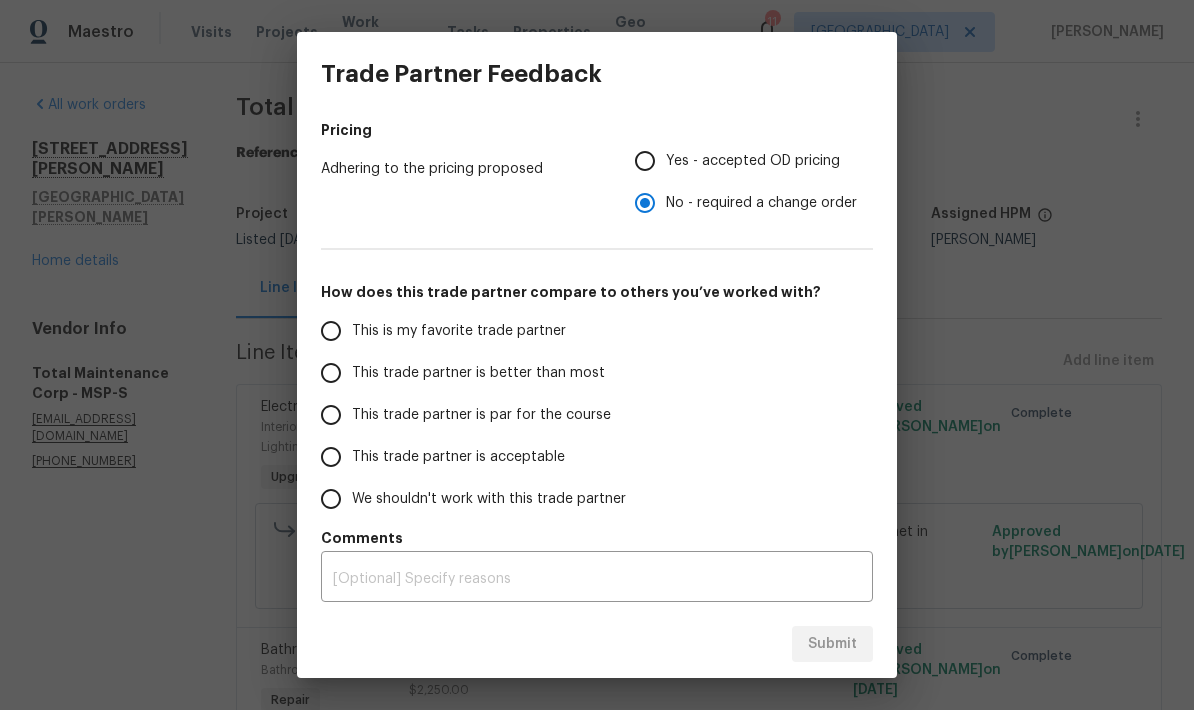 click on "This trade partner is par for the course" at bounding box center (331, 415) 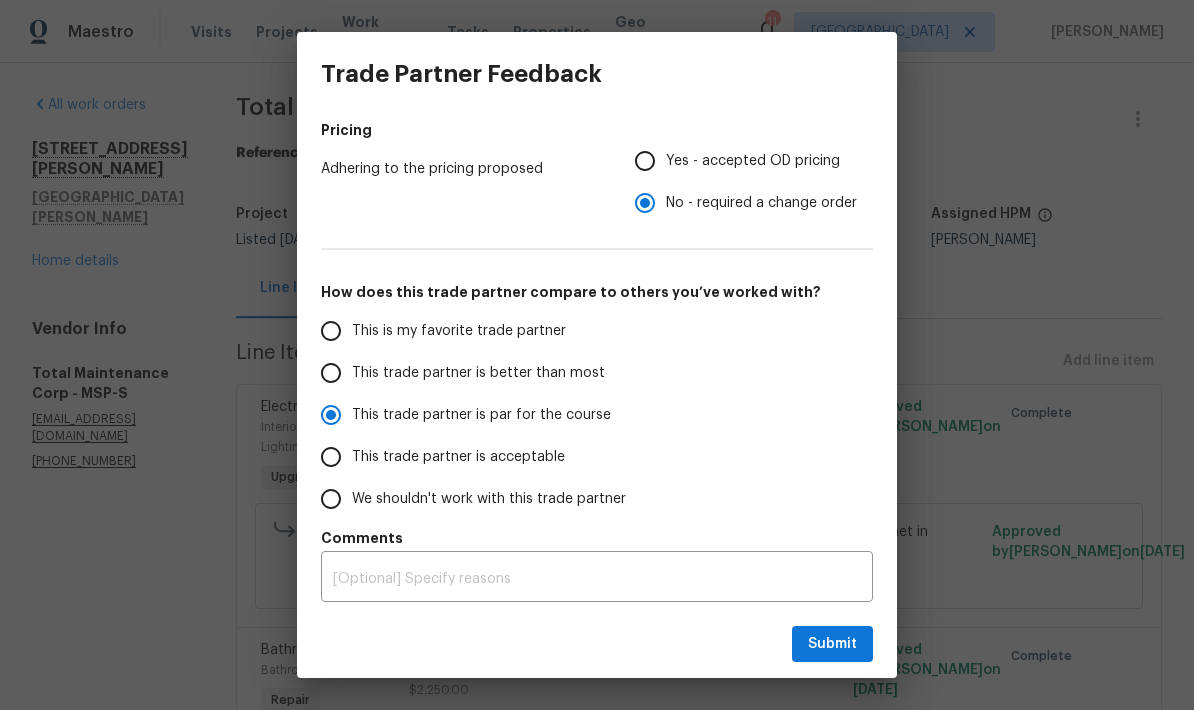 click on "Yes - accepted OD pricing" at bounding box center (645, 161) 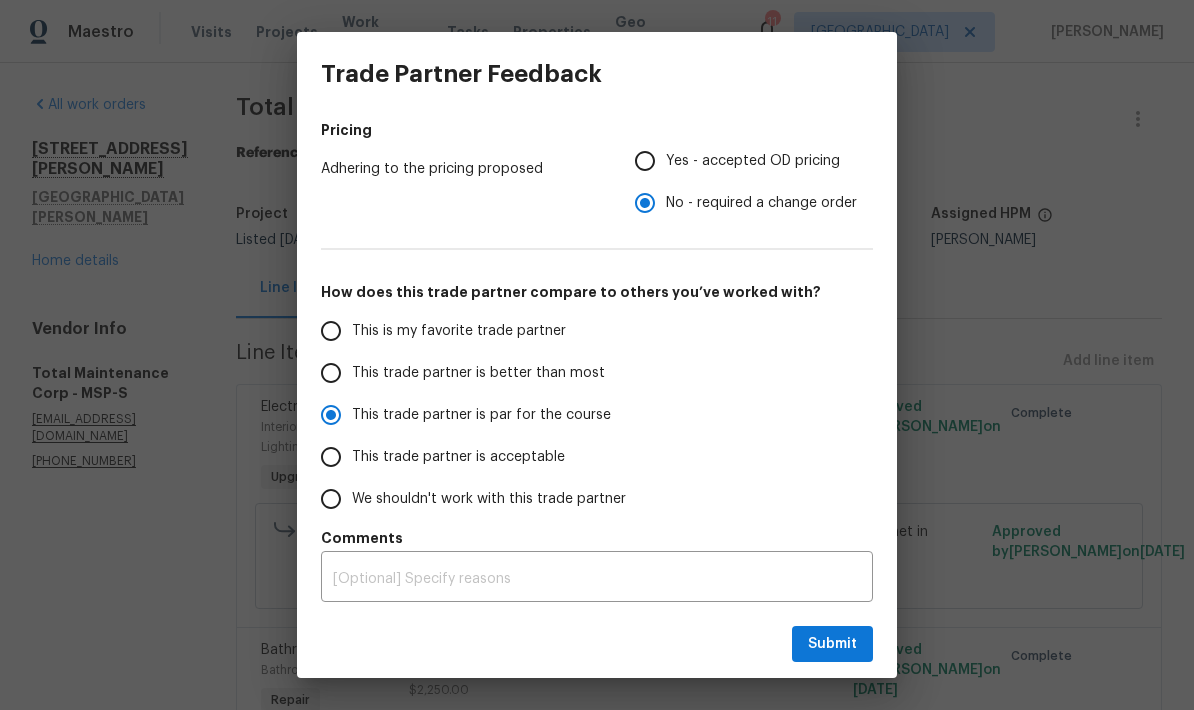 radio on "false" 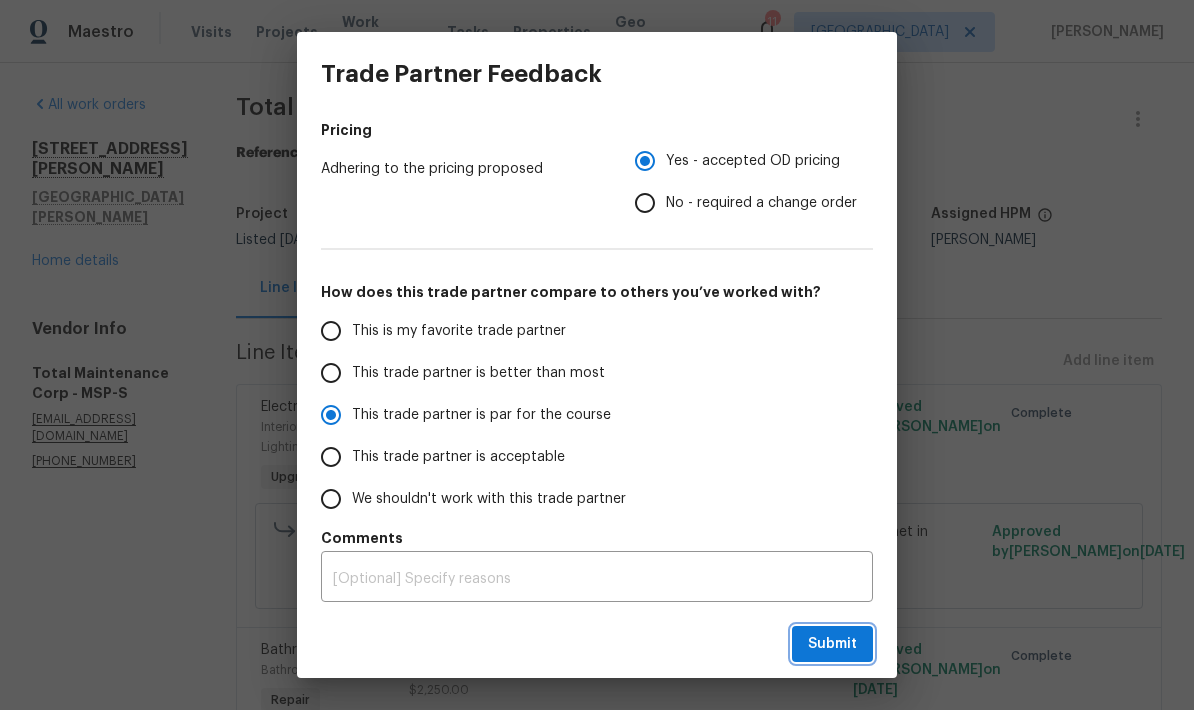 click on "Submit" at bounding box center [832, 644] 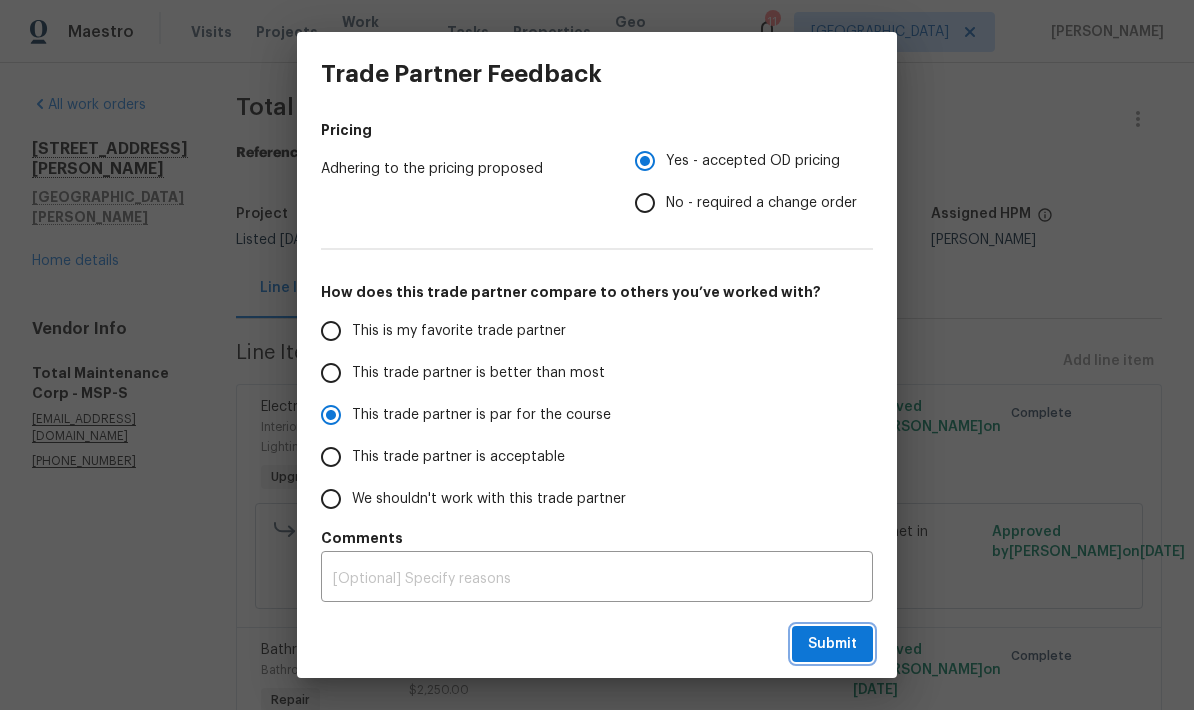 radio on "false" 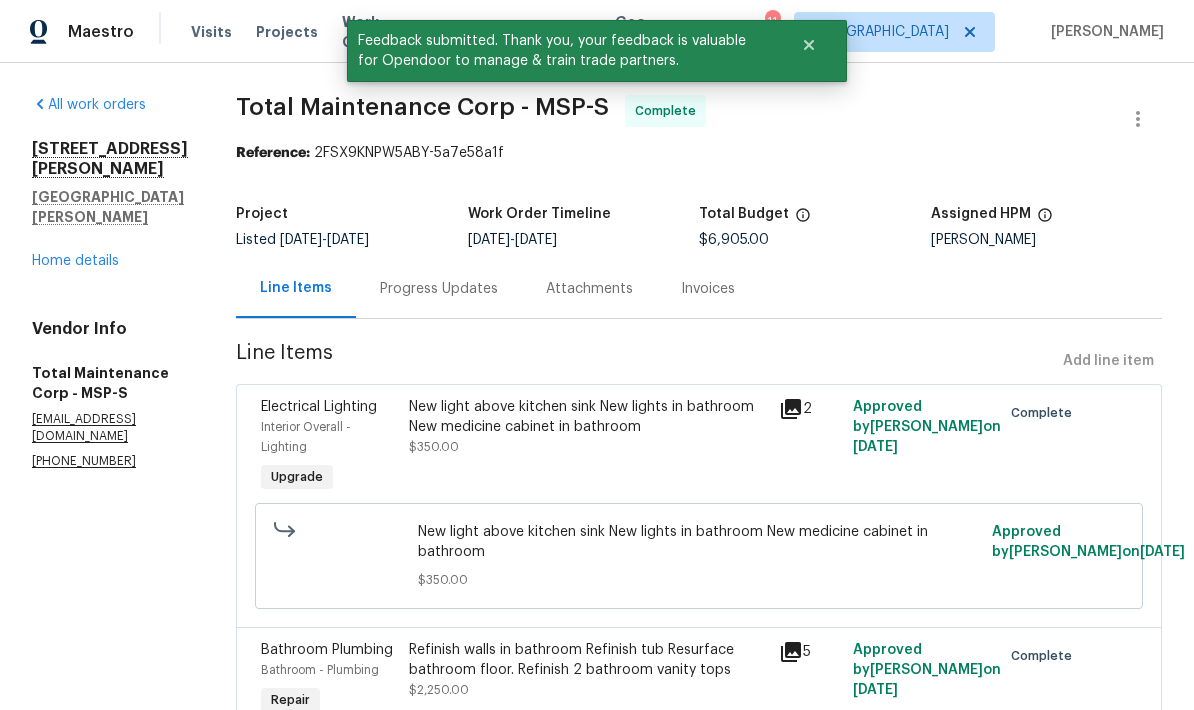 click on "Home details" at bounding box center [75, 261] 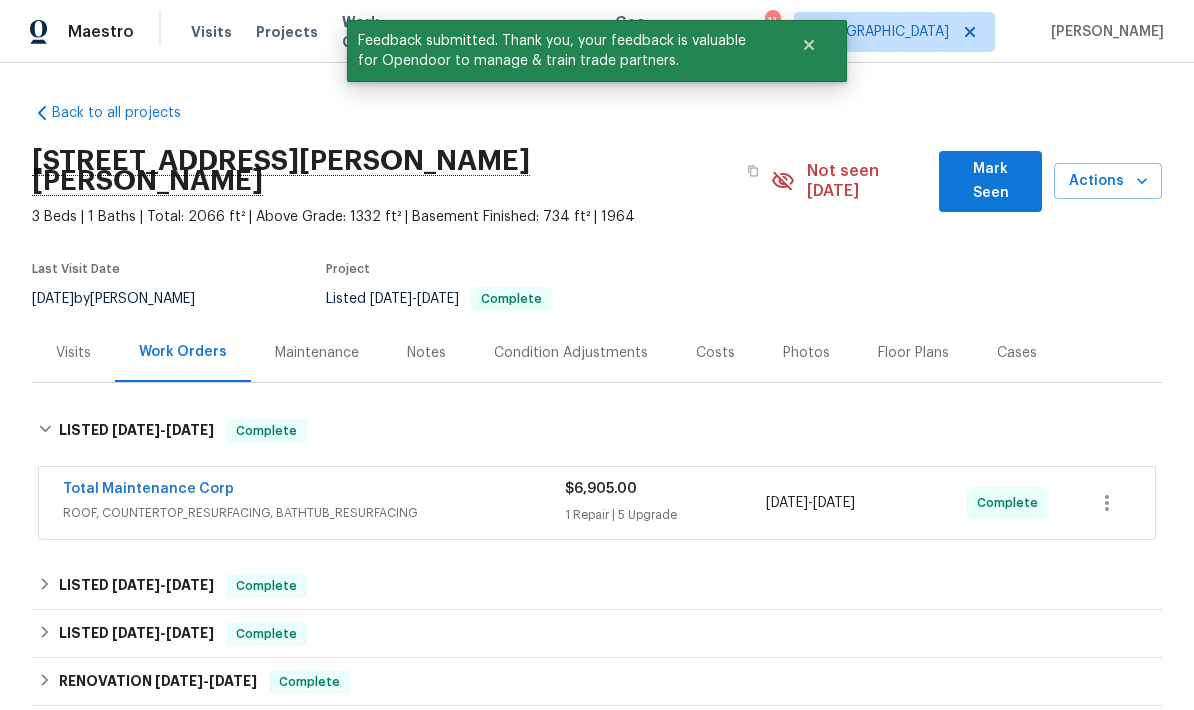 scroll, scrollTop: 0, scrollLeft: 0, axis: both 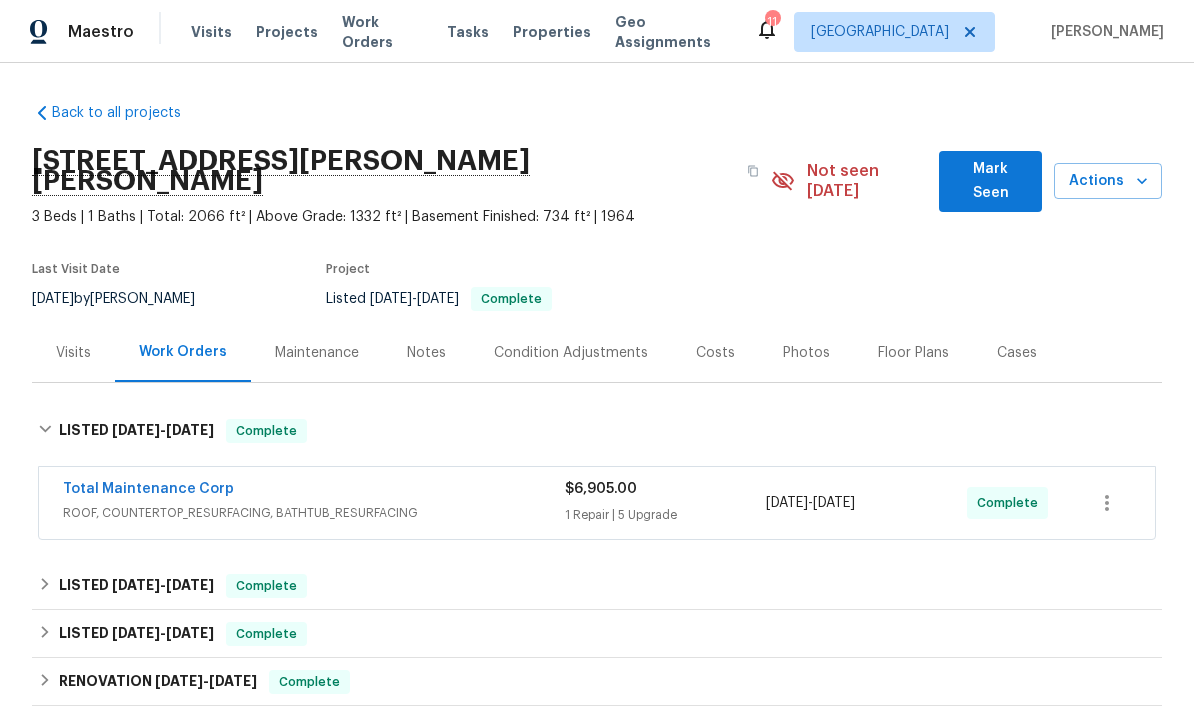 click on "Costs" at bounding box center [715, 353] 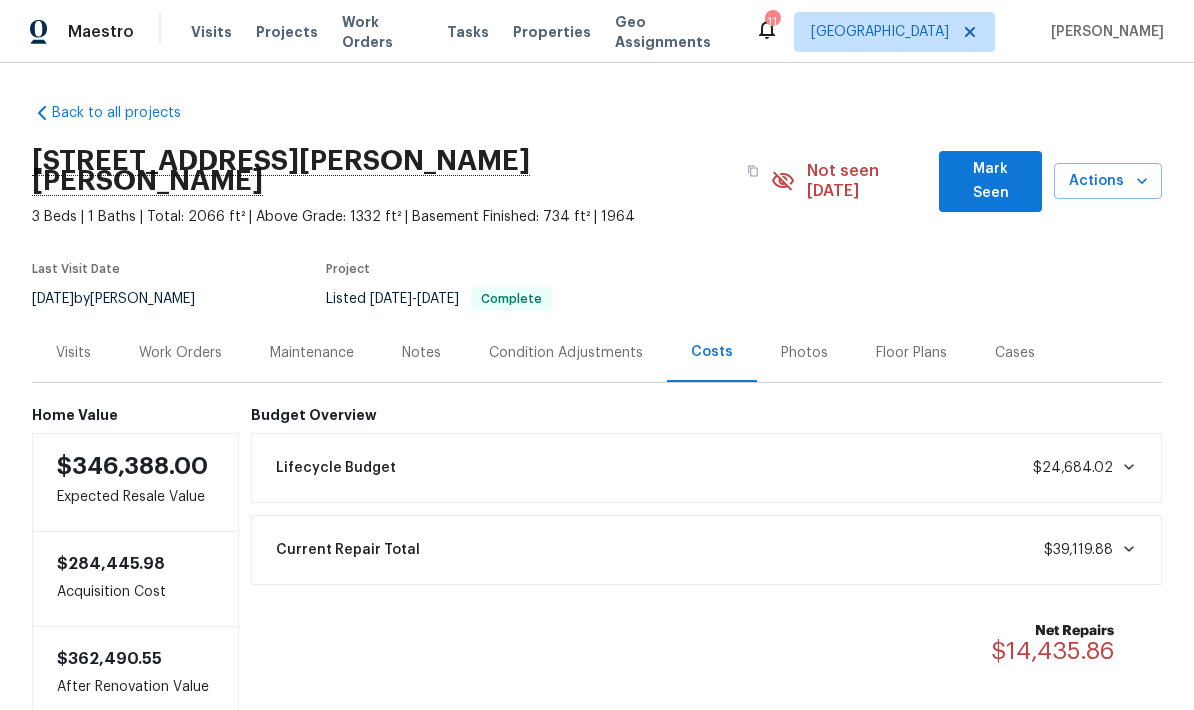 click on "Work Orders" at bounding box center (180, 353) 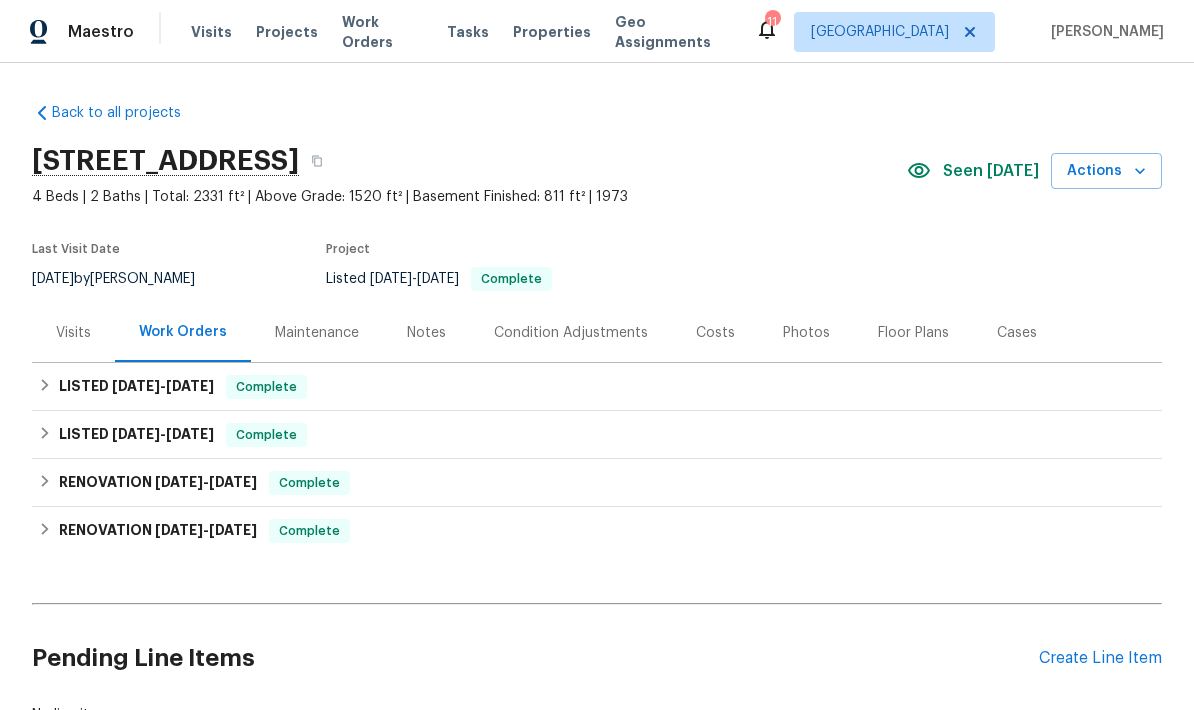 scroll, scrollTop: 0, scrollLeft: 0, axis: both 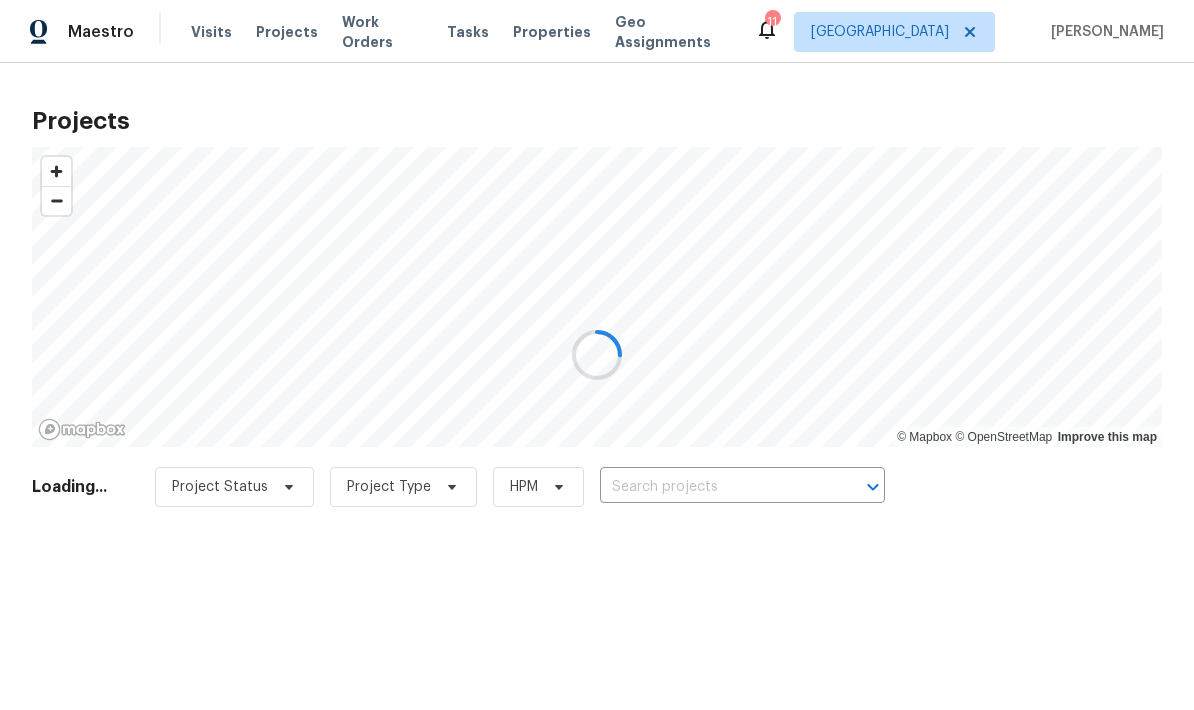 click at bounding box center (597, 355) 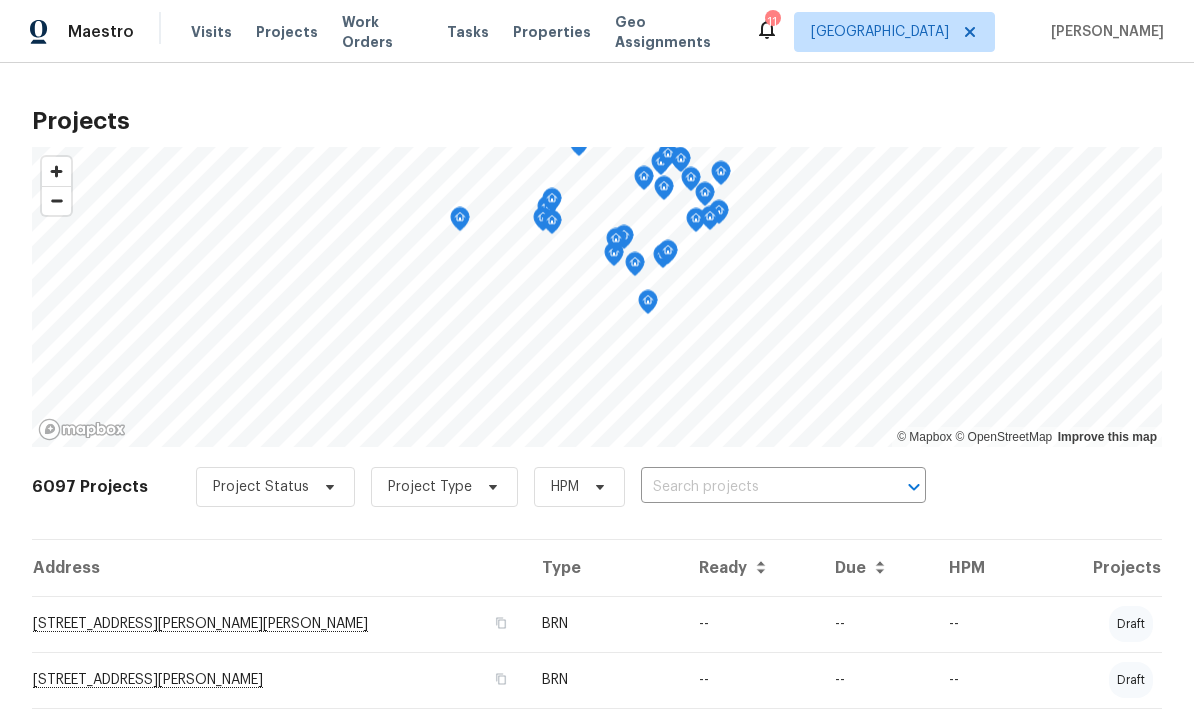 click on "Work Orders" at bounding box center (382, 32) 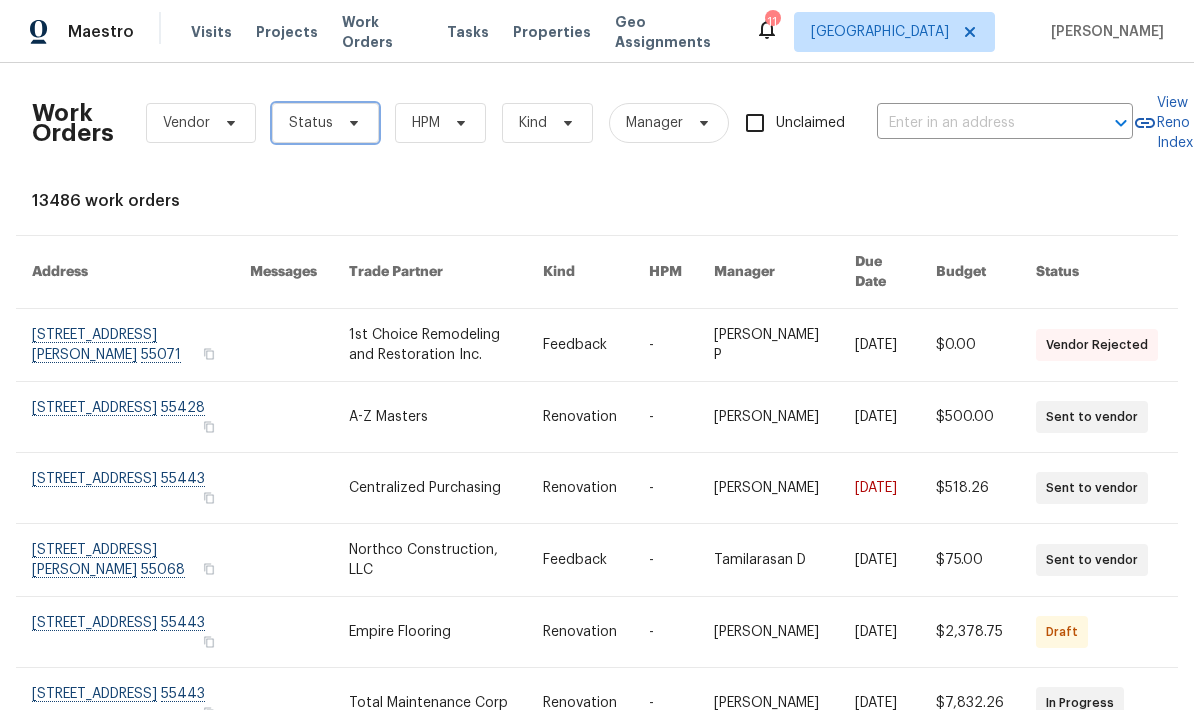 click on "Status" at bounding box center (325, 123) 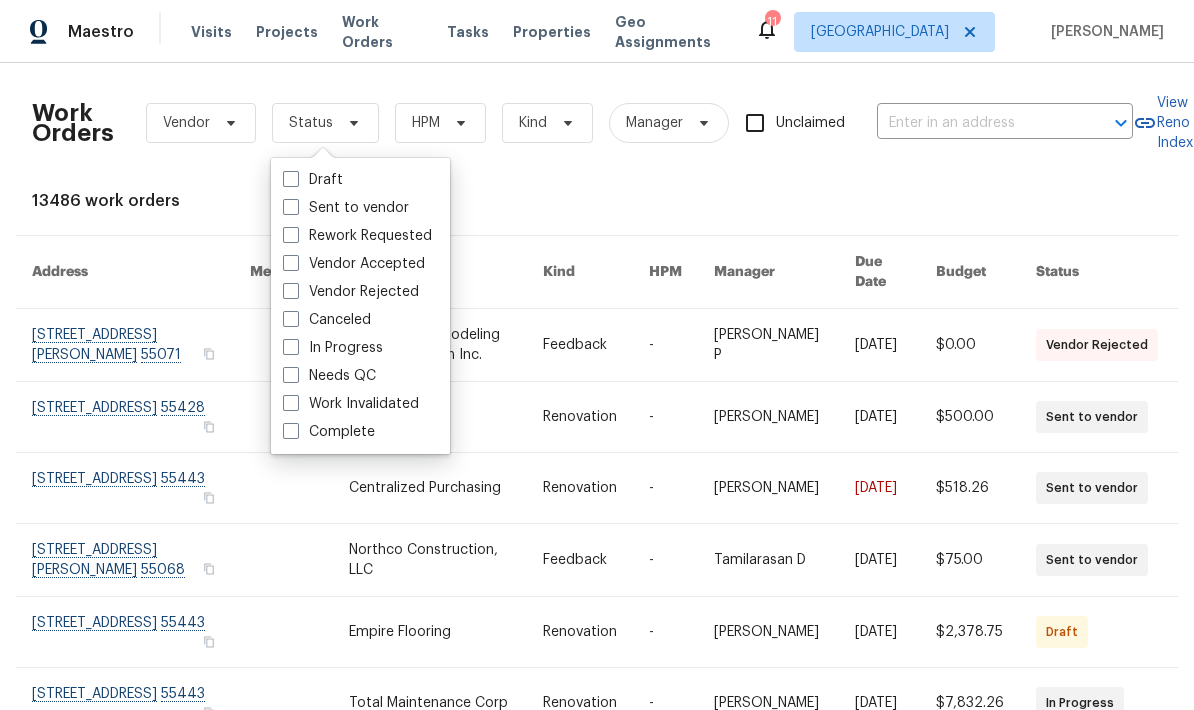 click at bounding box center [291, 375] 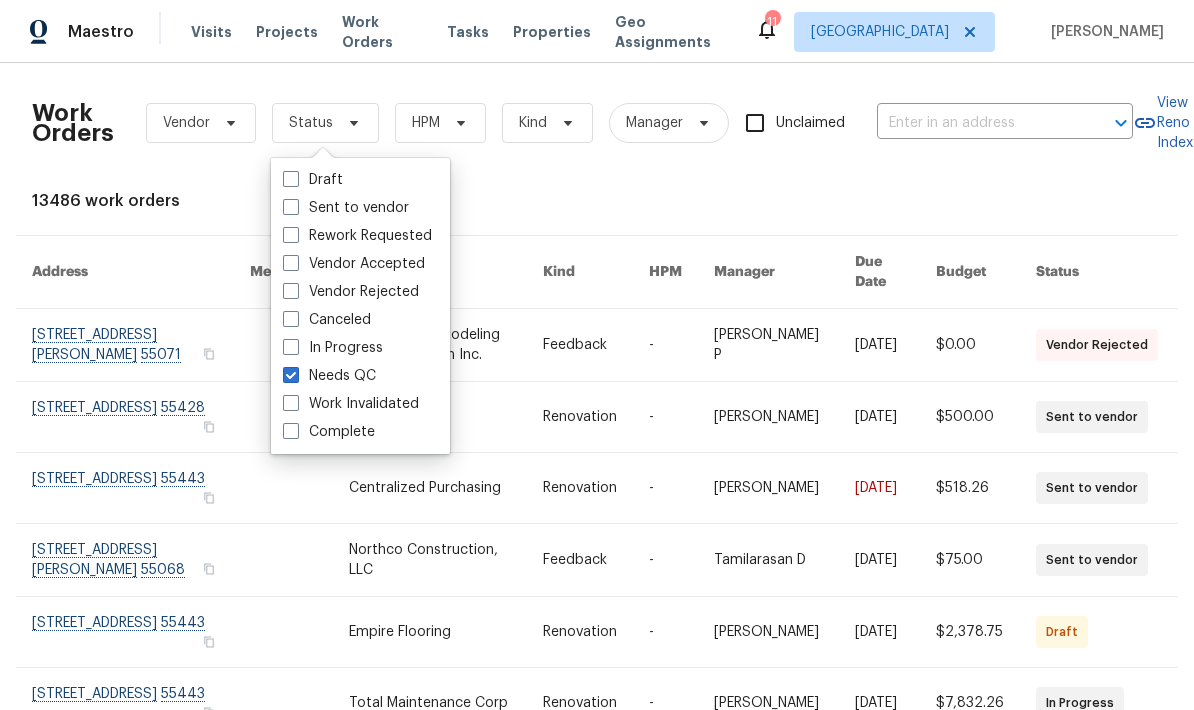 checkbox on "true" 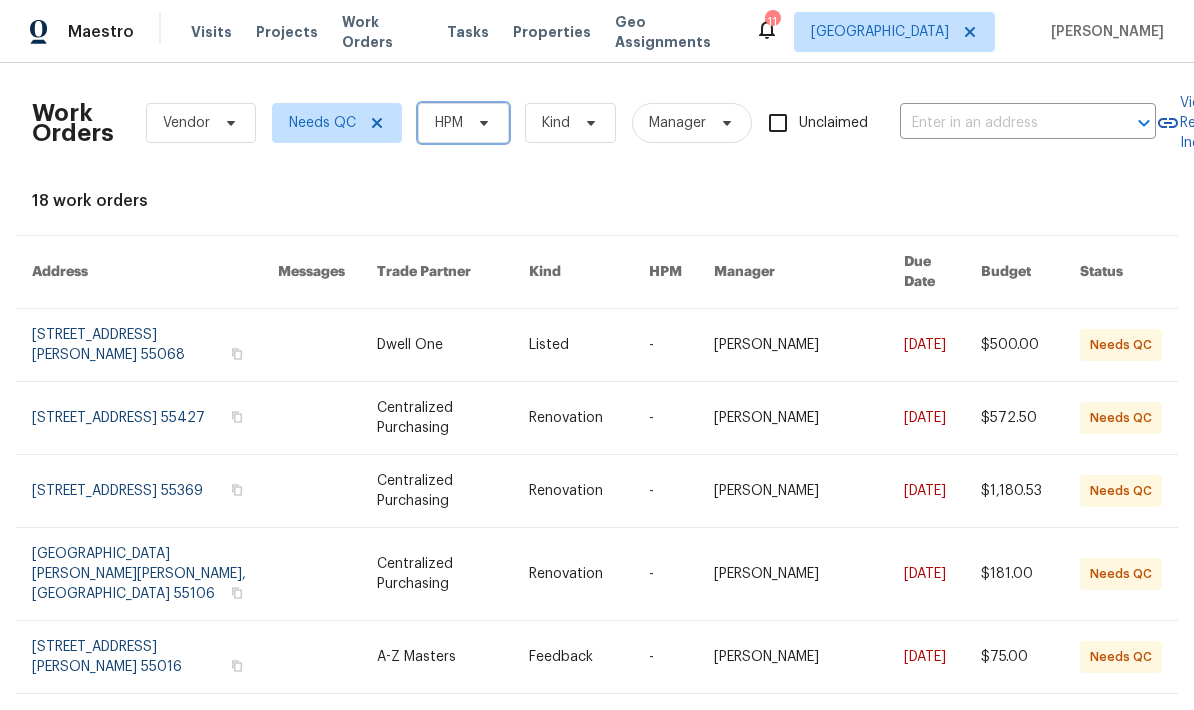 click on "HPM" at bounding box center (463, 123) 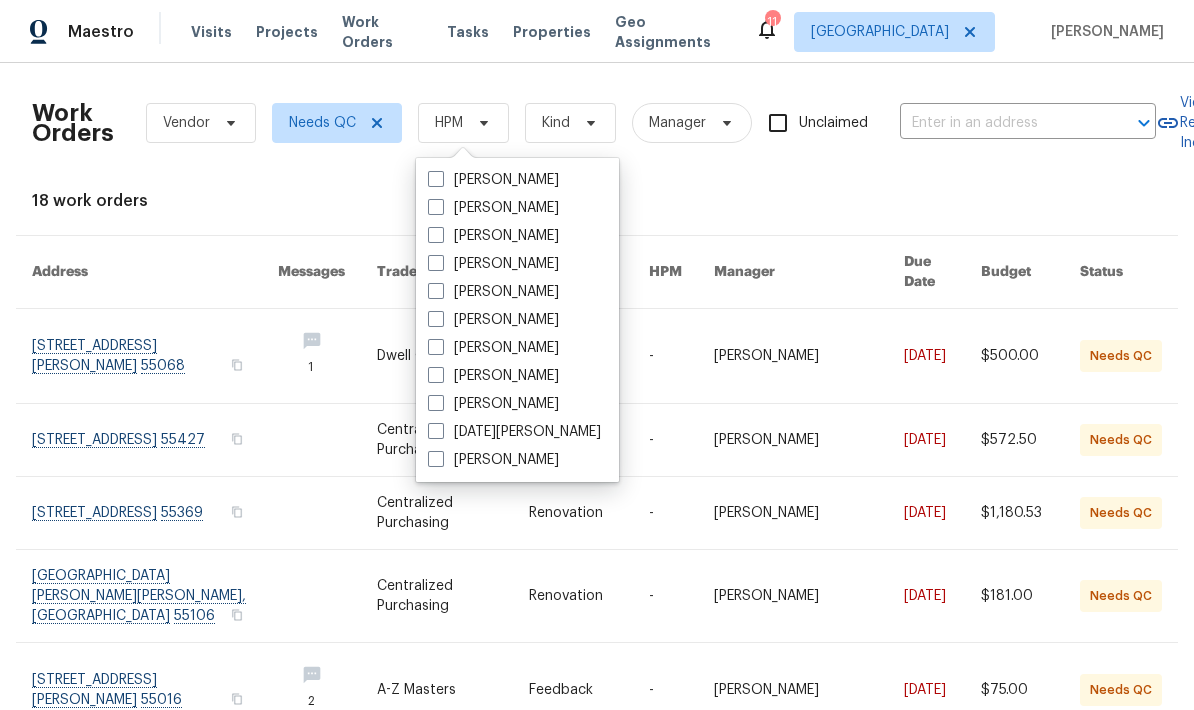 click at bounding box center (436, 291) 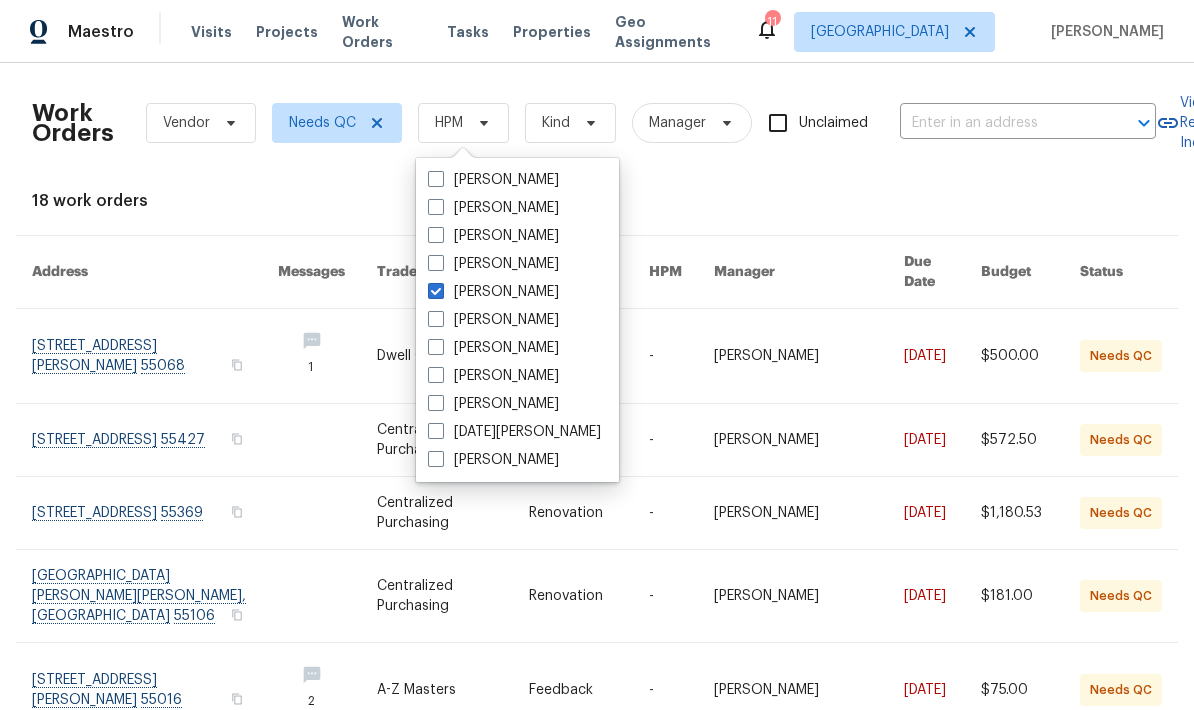 checkbox on "true" 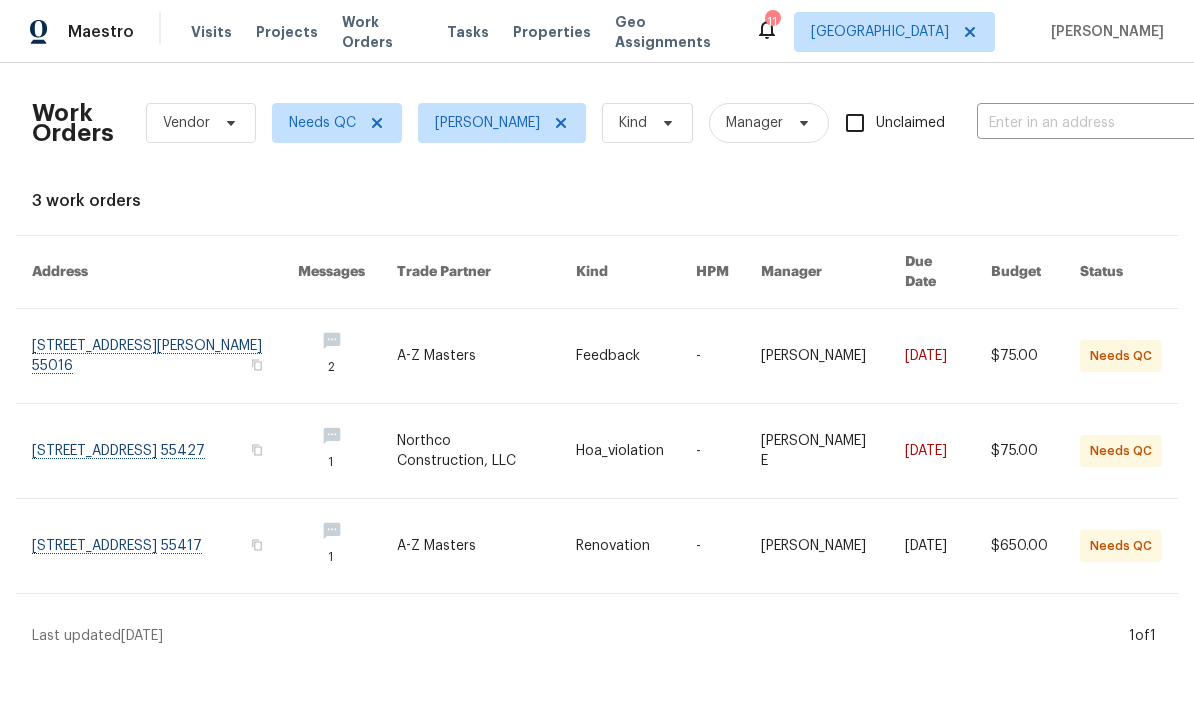 click at bounding box center (165, 356) 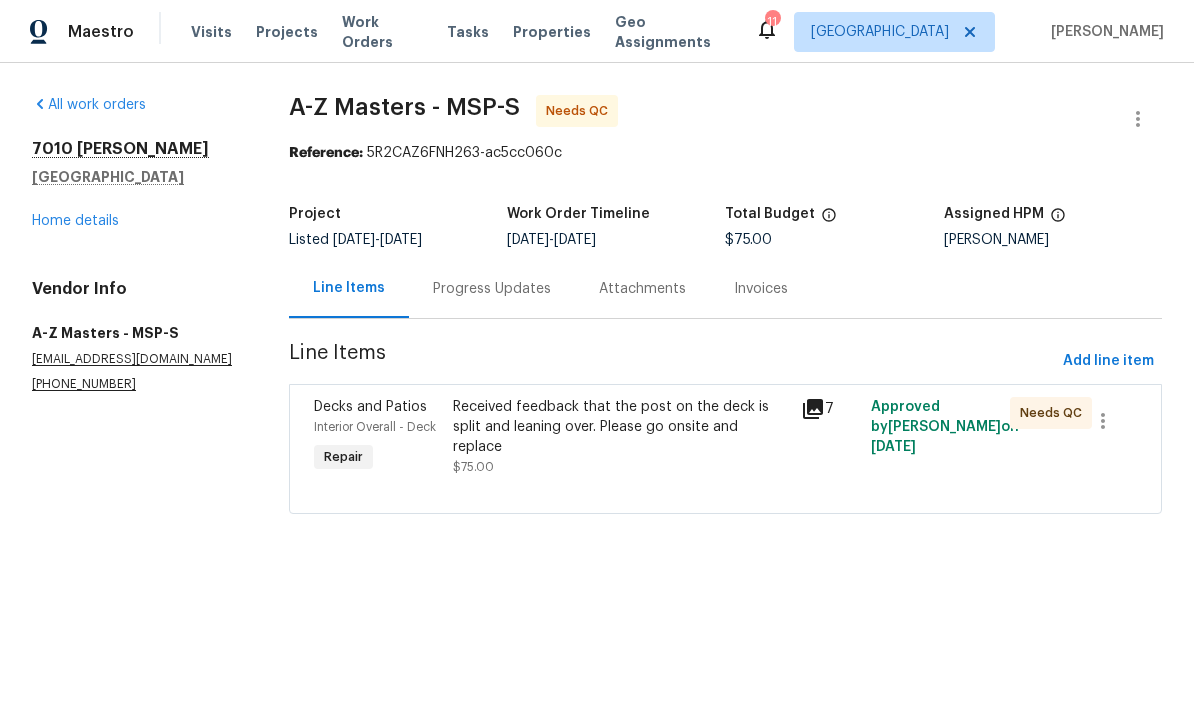 click on "Progress Updates" at bounding box center (492, 288) 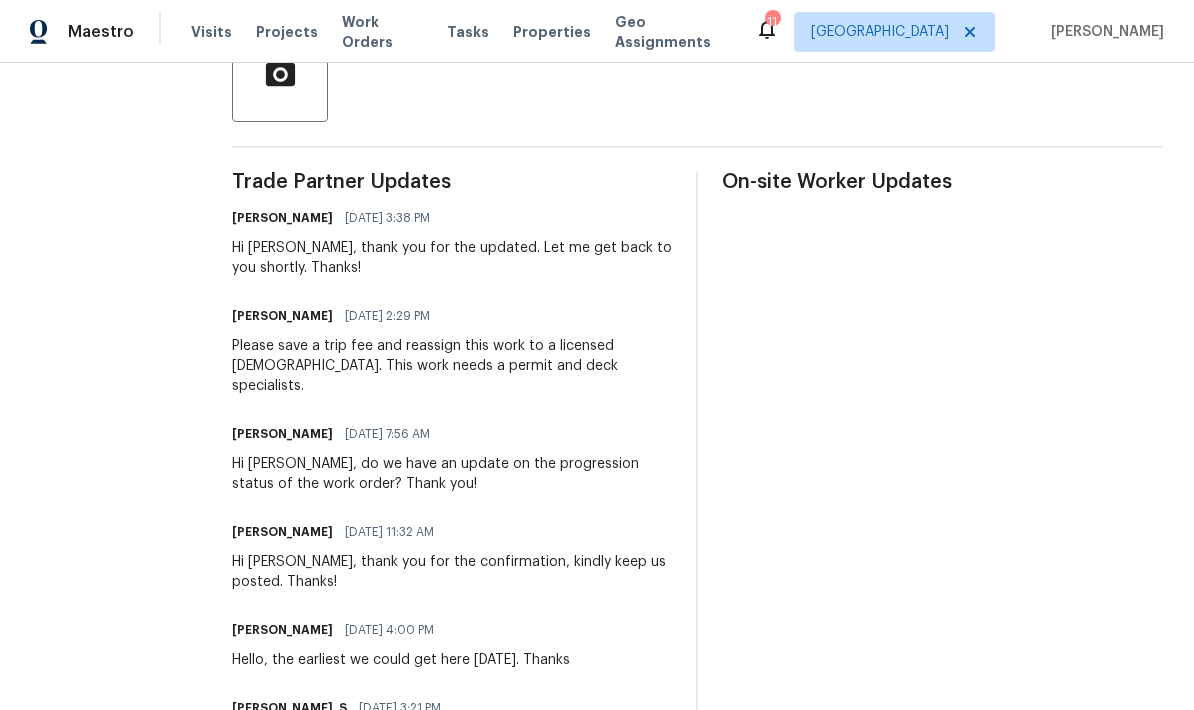 scroll, scrollTop: 499, scrollLeft: 0, axis: vertical 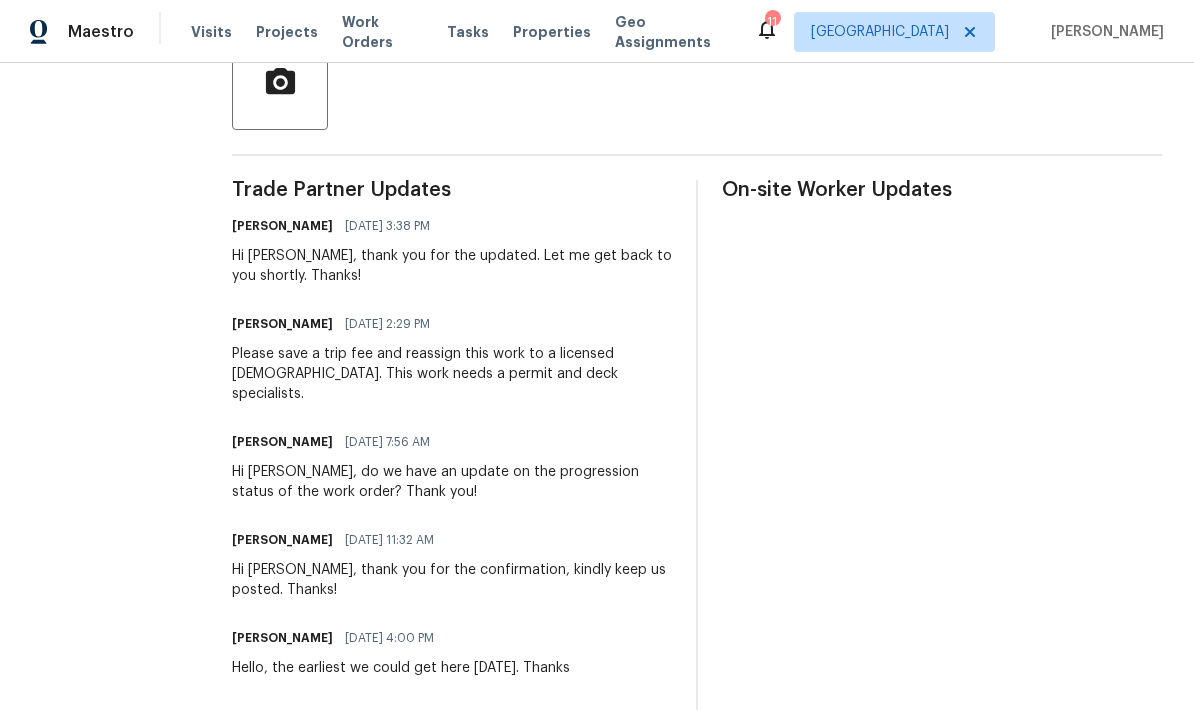 click on "On-site Worker Updates" at bounding box center (942, 579) 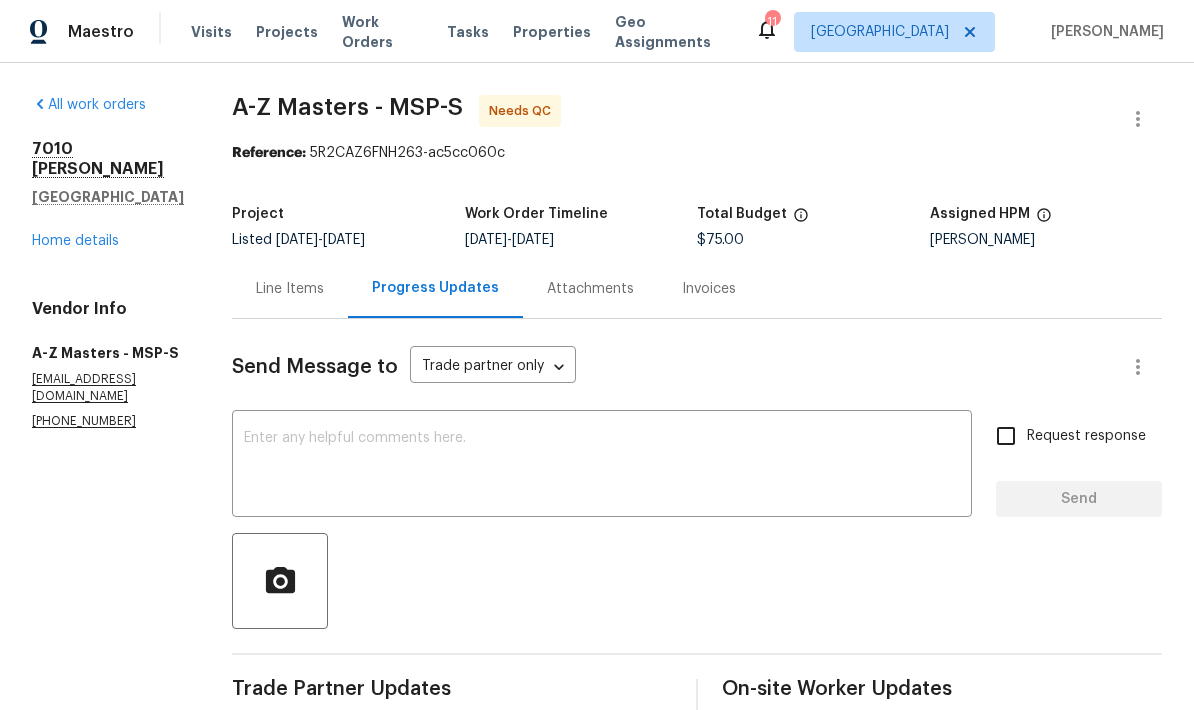 scroll, scrollTop: 0, scrollLeft: 0, axis: both 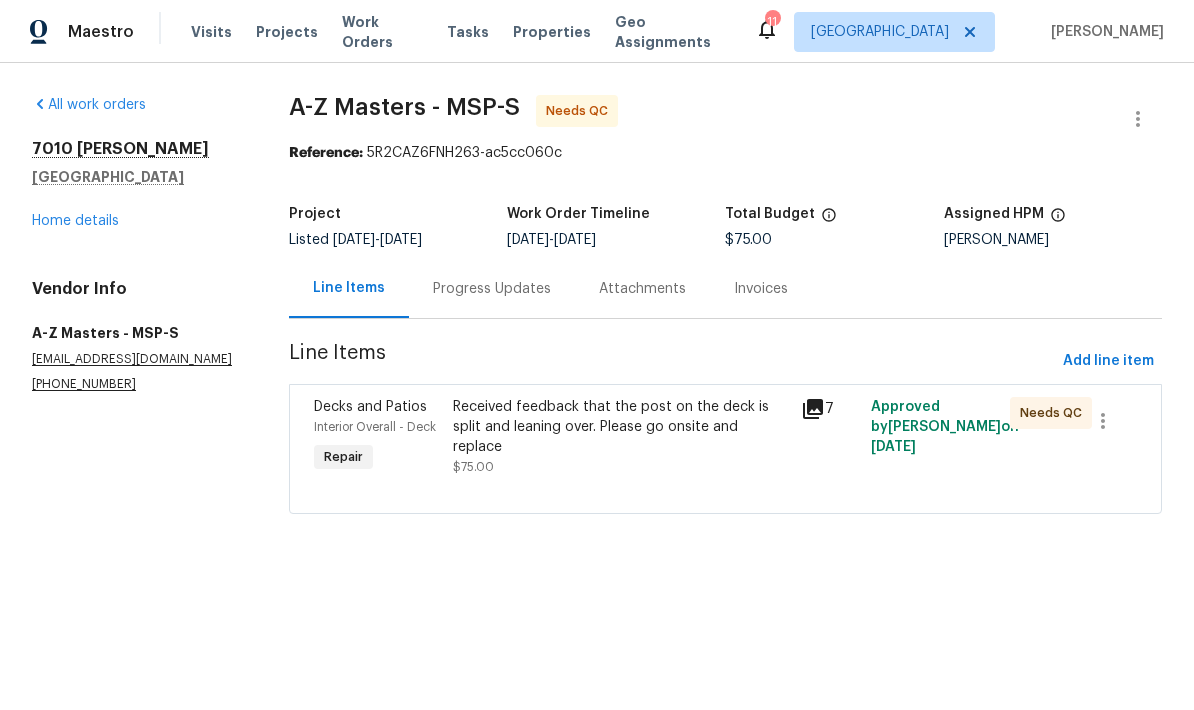 click on "Home details" at bounding box center [75, 221] 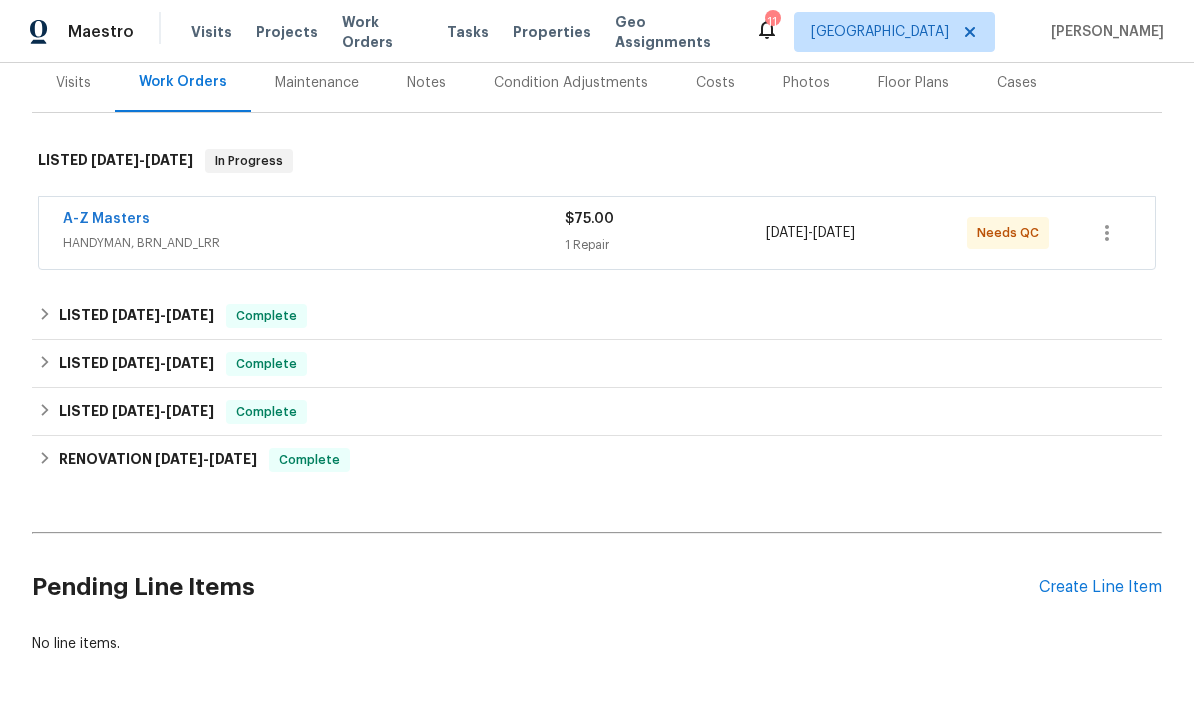 scroll, scrollTop: 249, scrollLeft: 0, axis: vertical 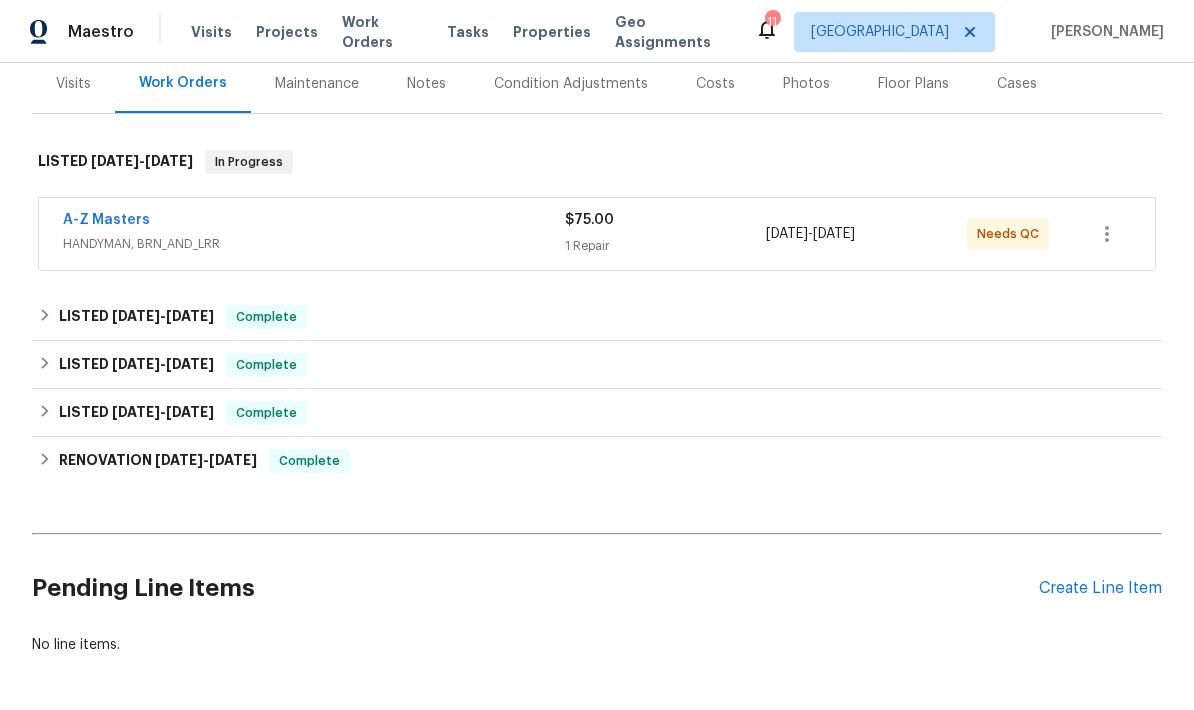click on "Create Line Item" at bounding box center [1100, 588] 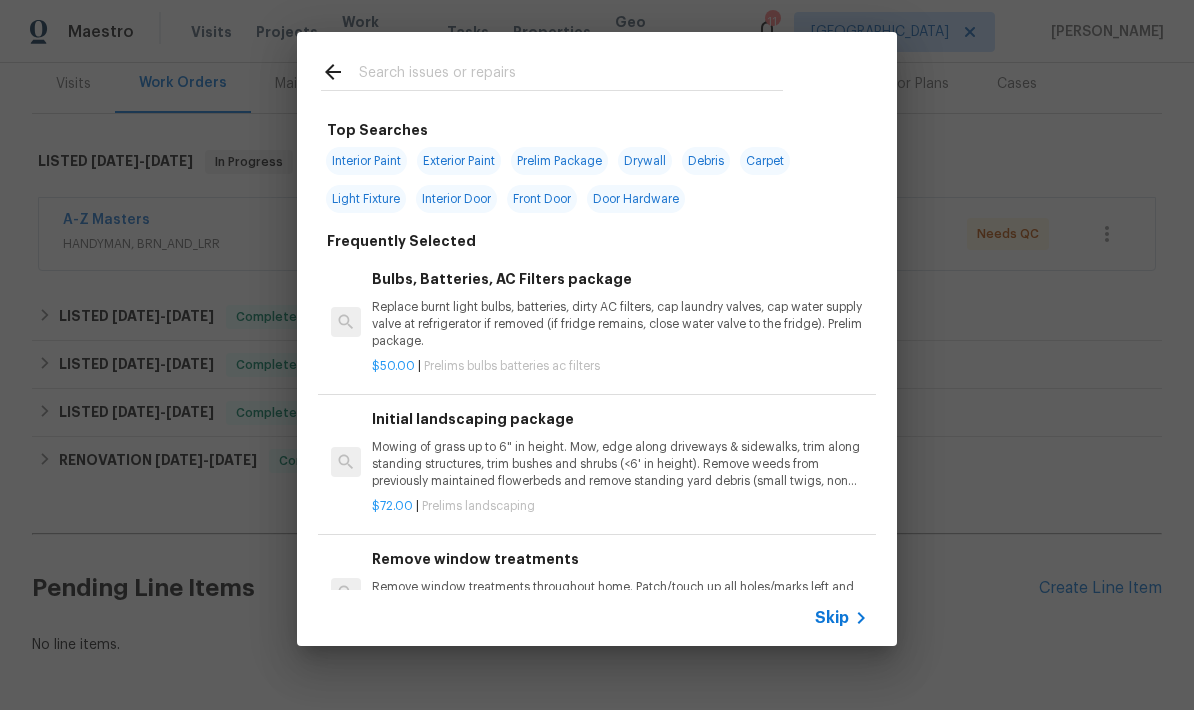 click at bounding box center [571, 75] 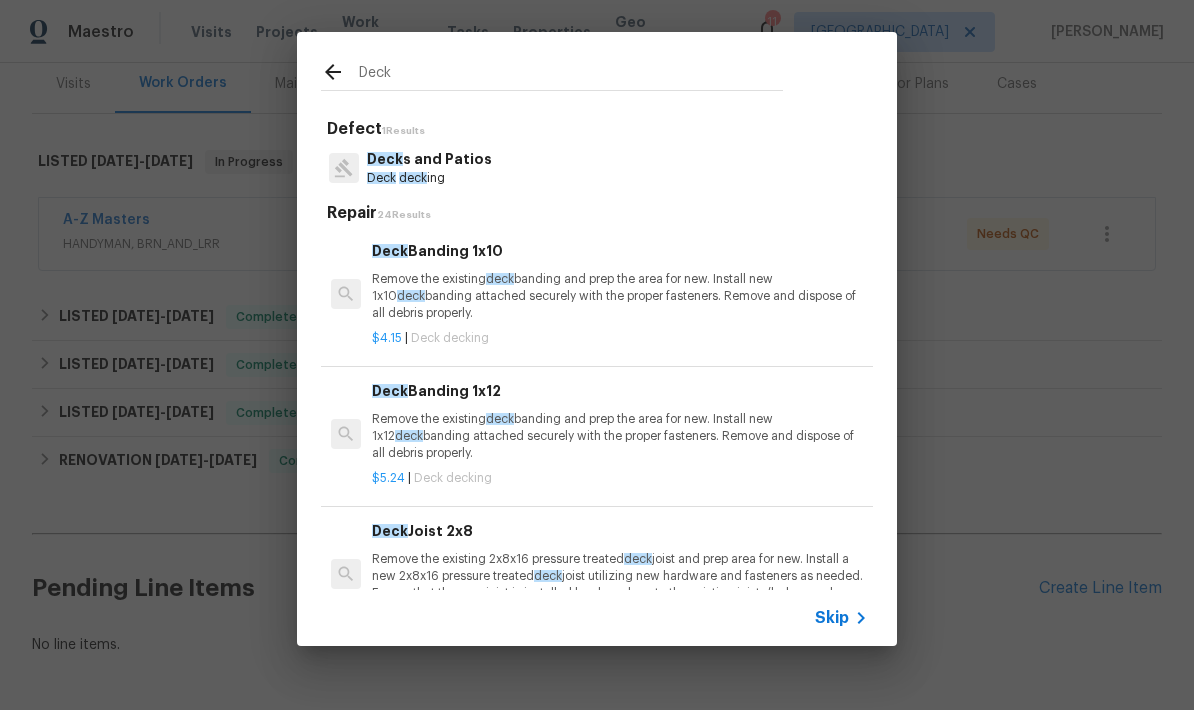 type on "Deck" 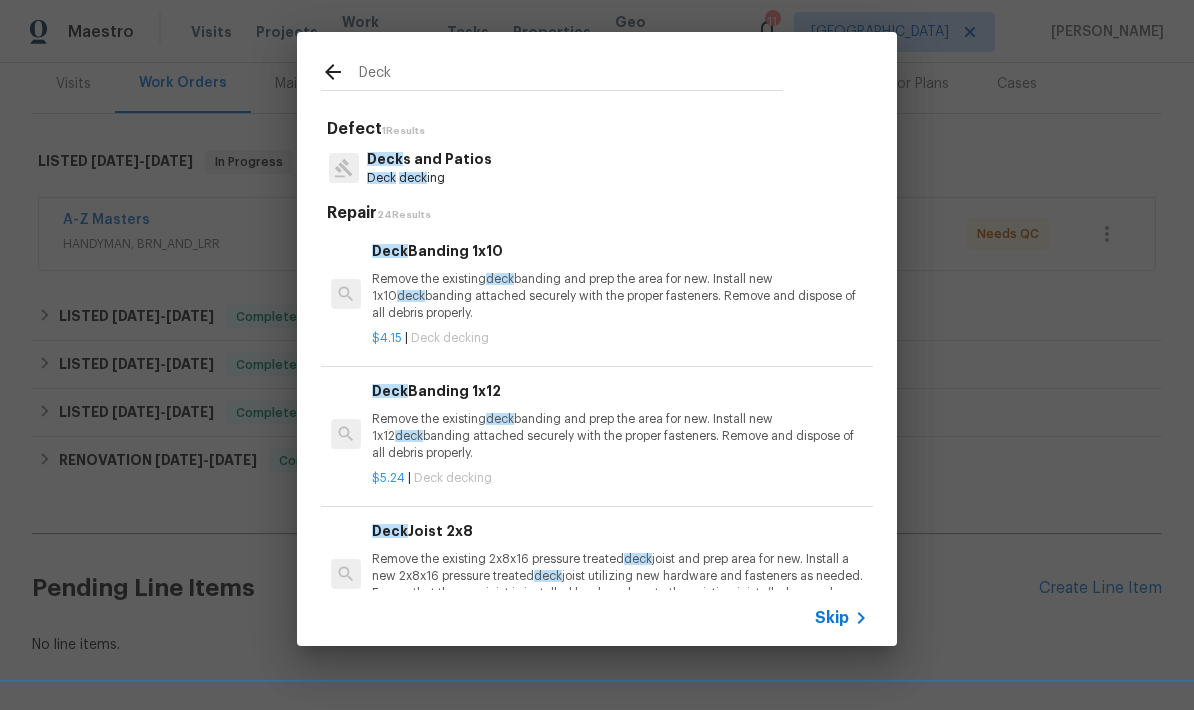 click on "Deck s and Patios Deck   deck ing" at bounding box center (597, 168) 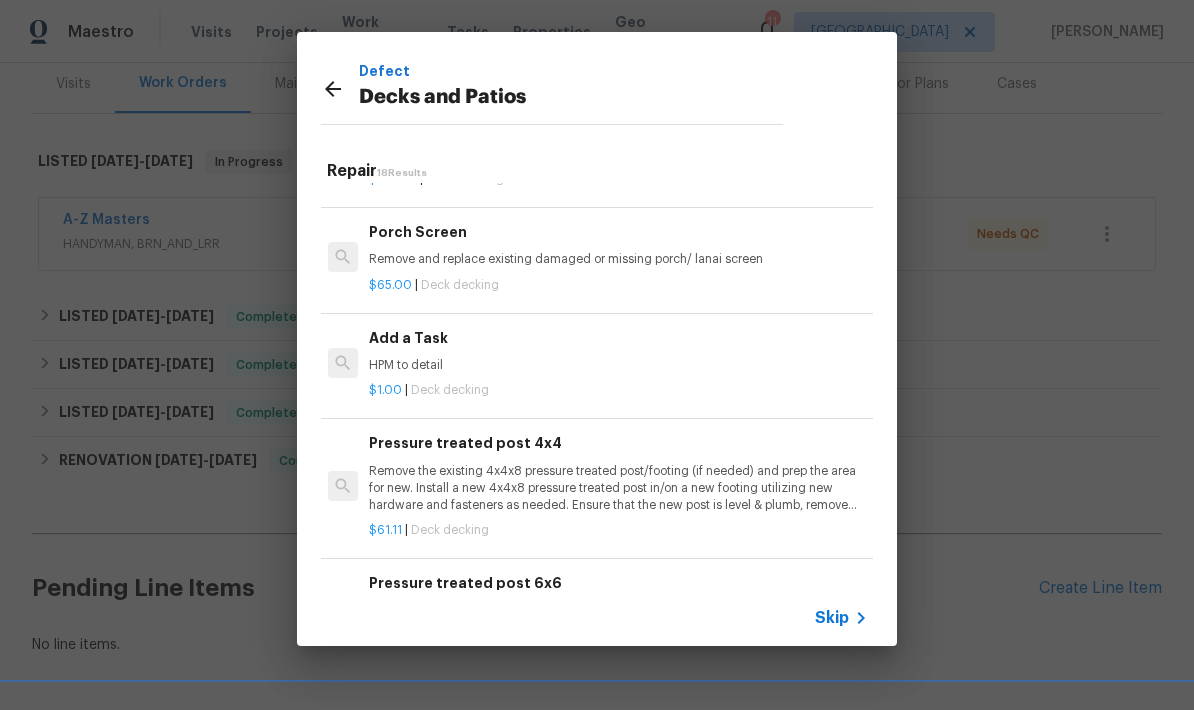 scroll, scrollTop: 1937, scrollLeft: 3, axis: both 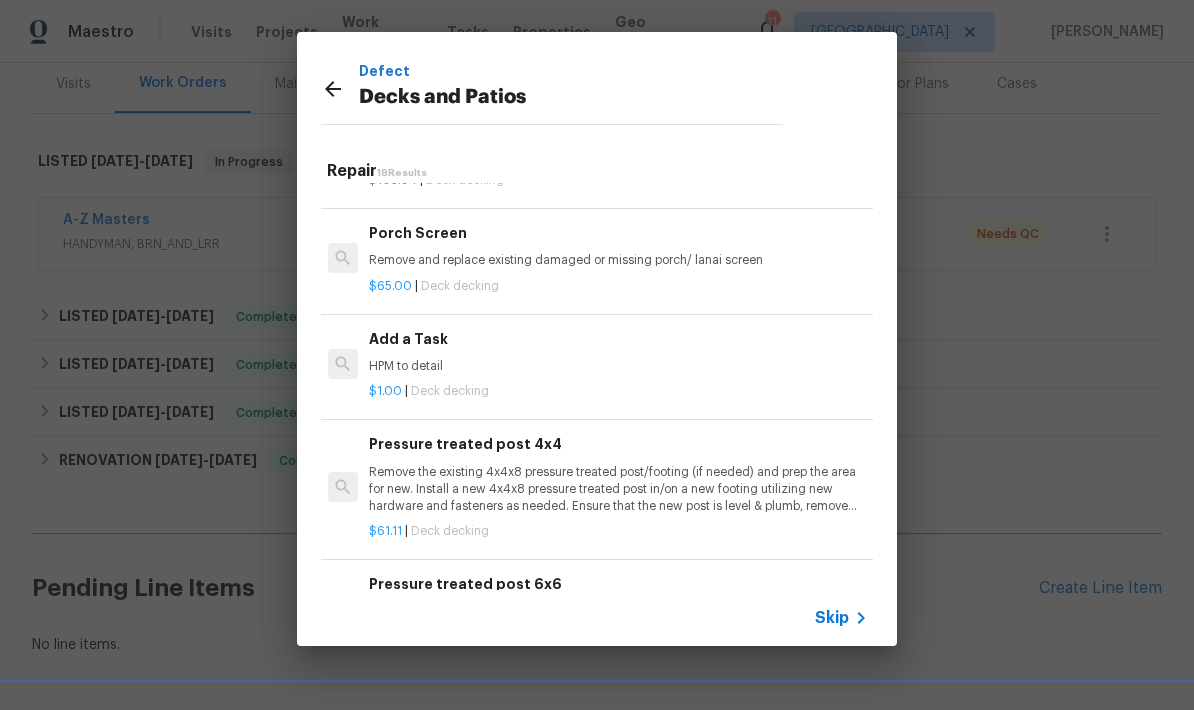 click on "$1.00   |   Deck decking" at bounding box center (617, 387) 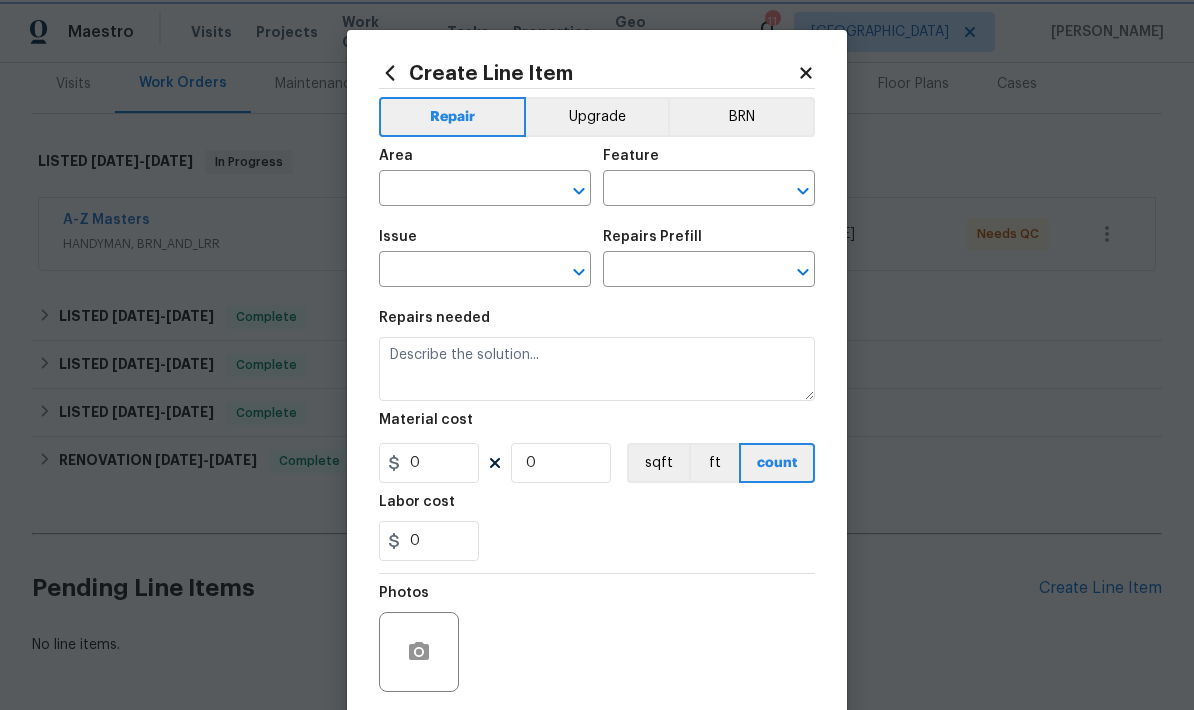 type on "Deck" 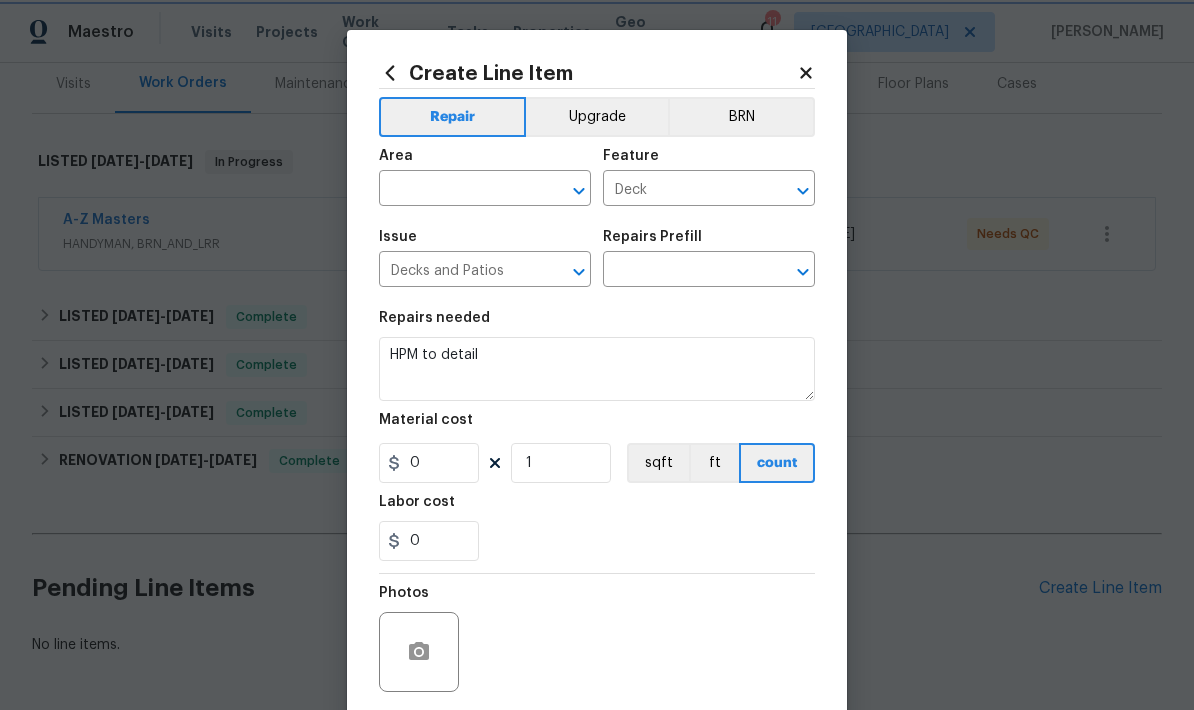 type on "Add a Task $1.00" 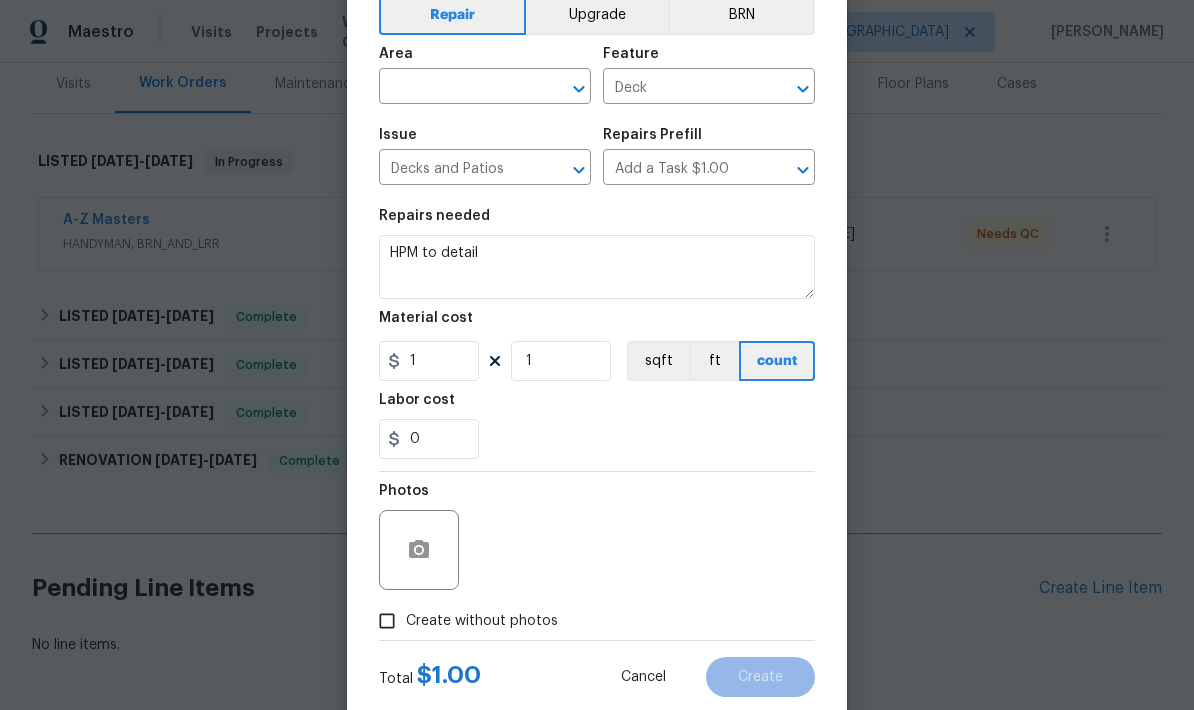 scroll, scrollTop: 103, scrollLeft: 0, axis: vertical 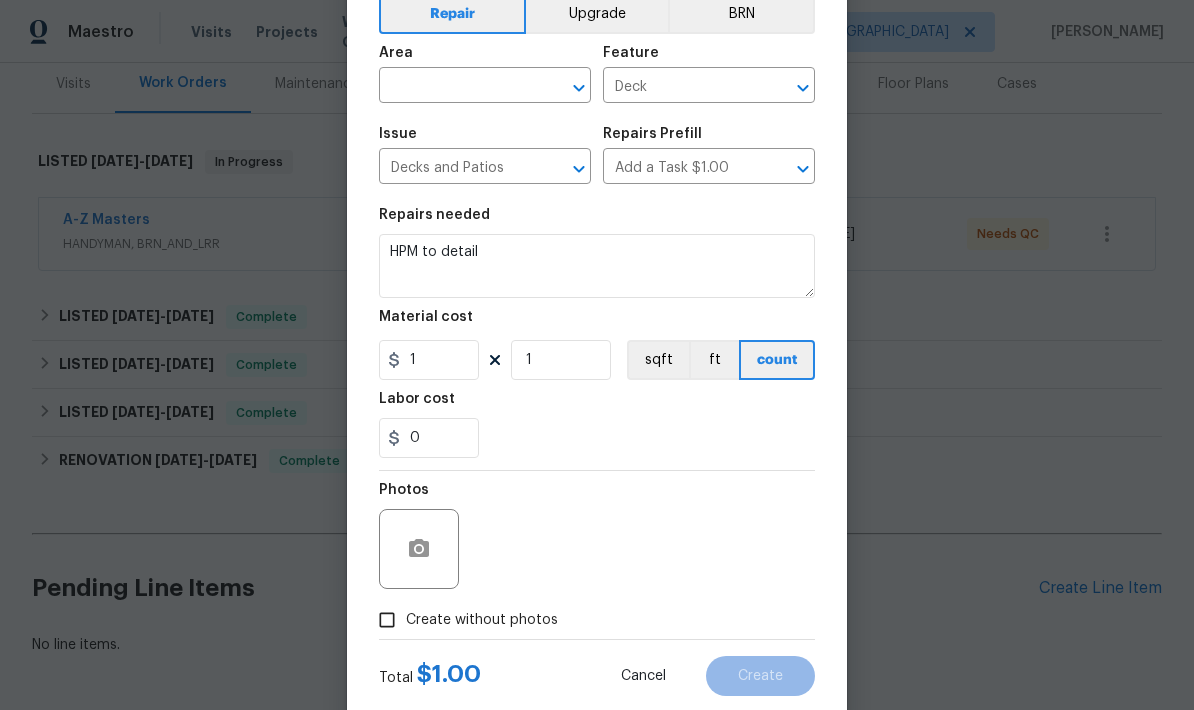 click at bounding box center [457, 87] 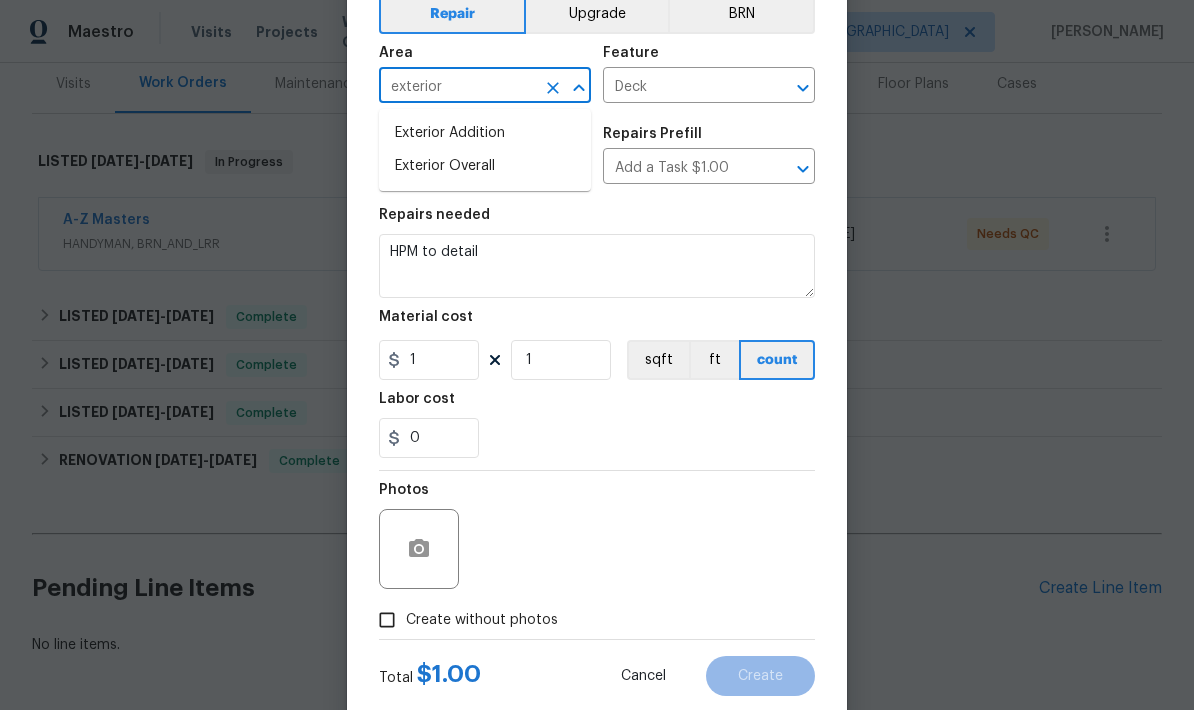 click on "Exterior Overall" at bounding box center (485, 166) 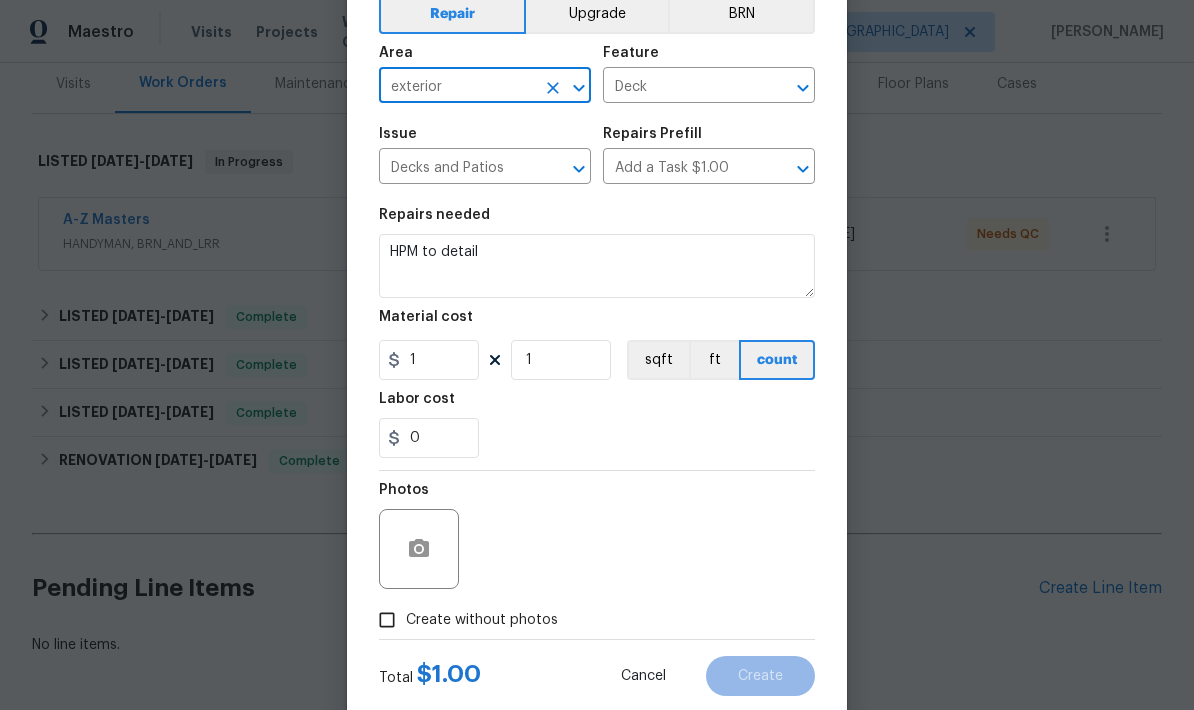 type on "Exterior Overall" 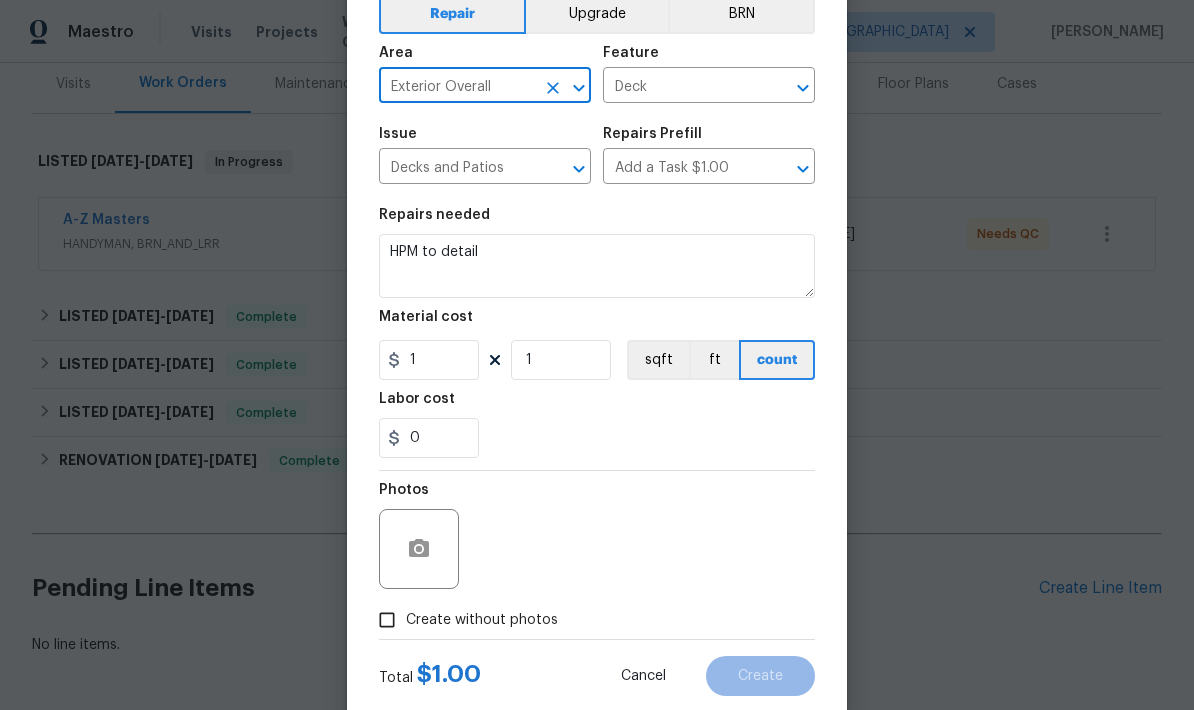 click on "Repairs needed" at bounding box center (597, 221) 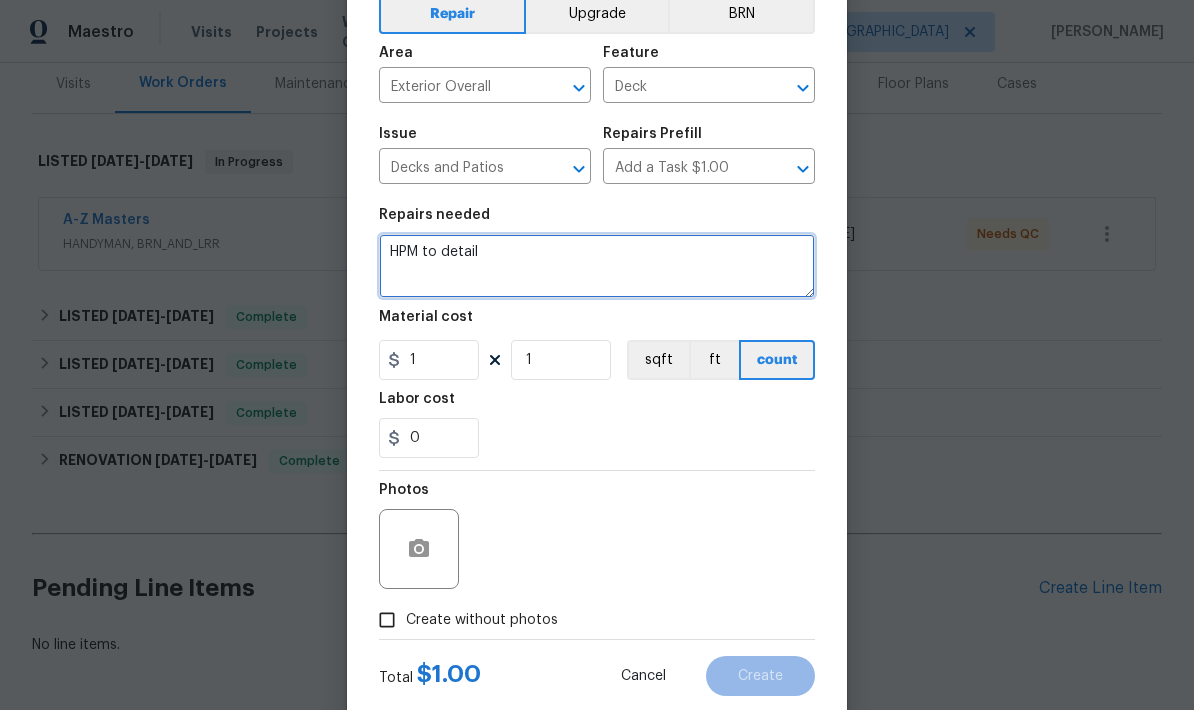 click on "HPM to detail" at bounding box center [597, 266] 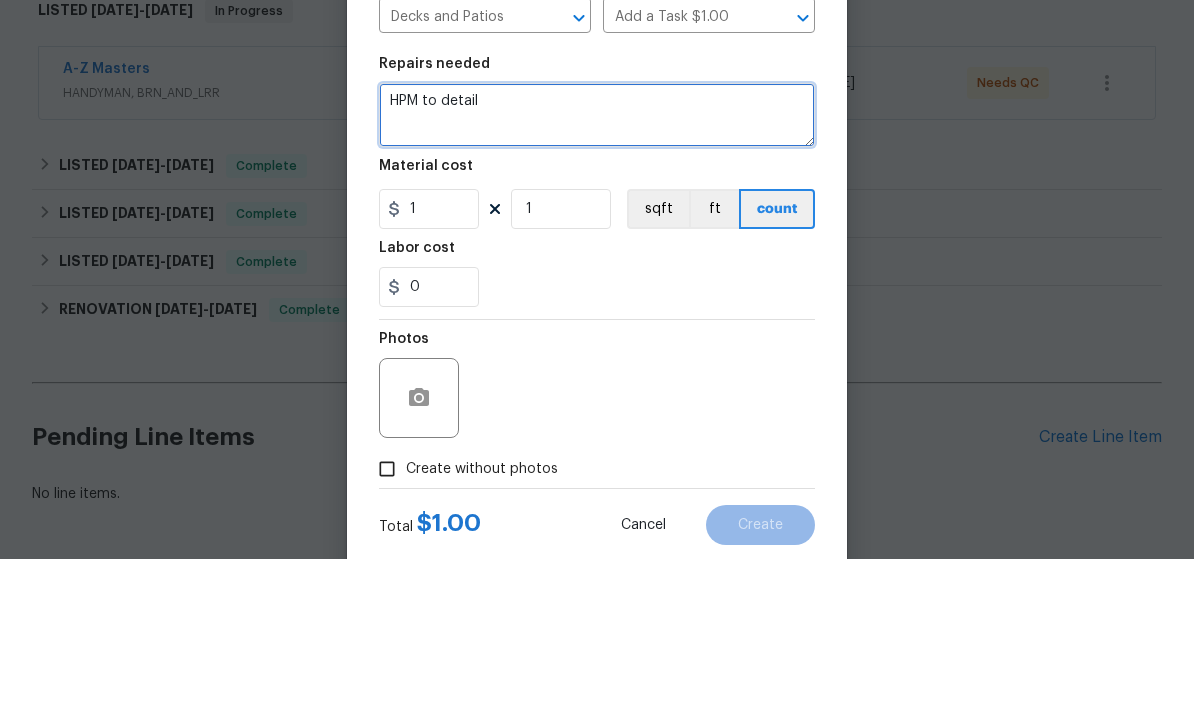 click on "HPM to detail" at bounding box center (597, 266) 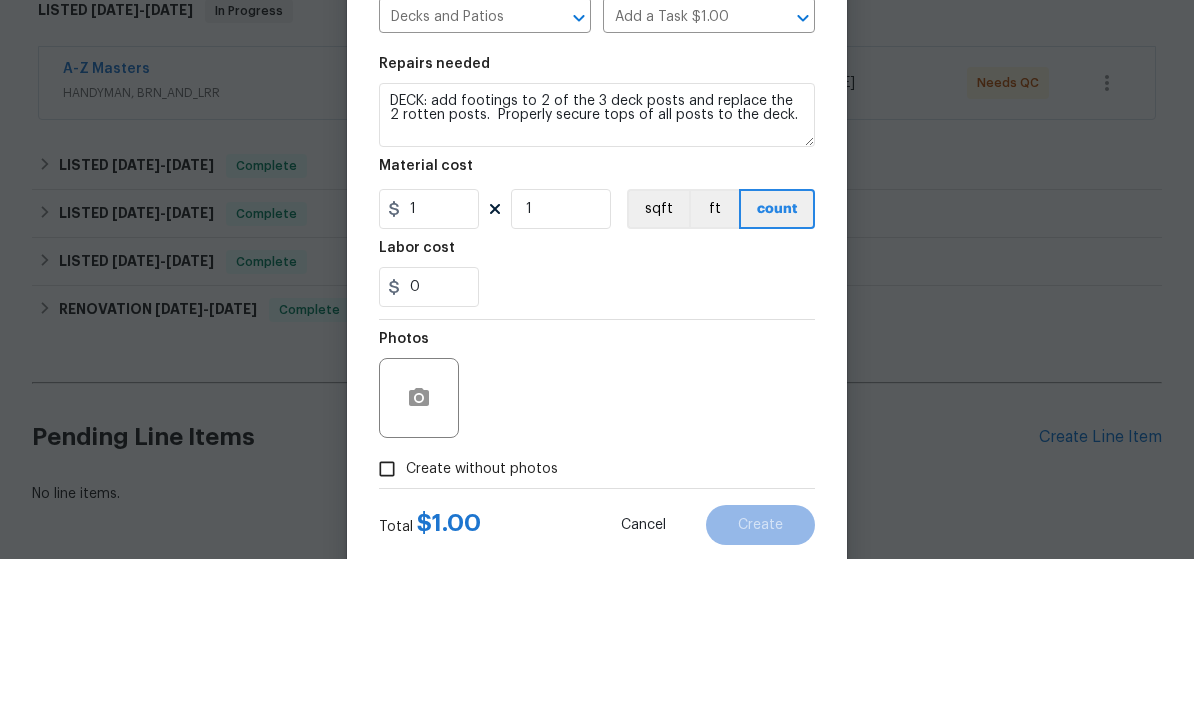 scroll, scrollTop: 80, scrollLeft: 0, axis: vertical 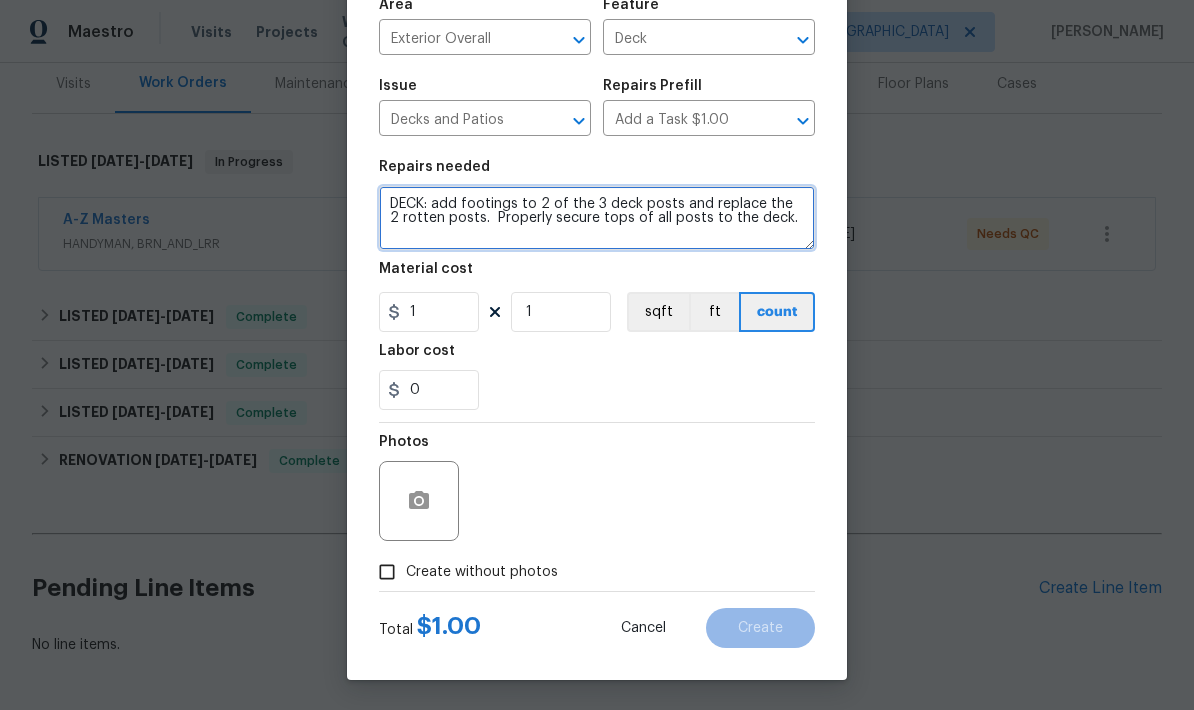 type on "DECK: add footings to 2 of the 3 deck posts and replace the 2 rotten posts.  Properly secure tops of all posts to the deck." 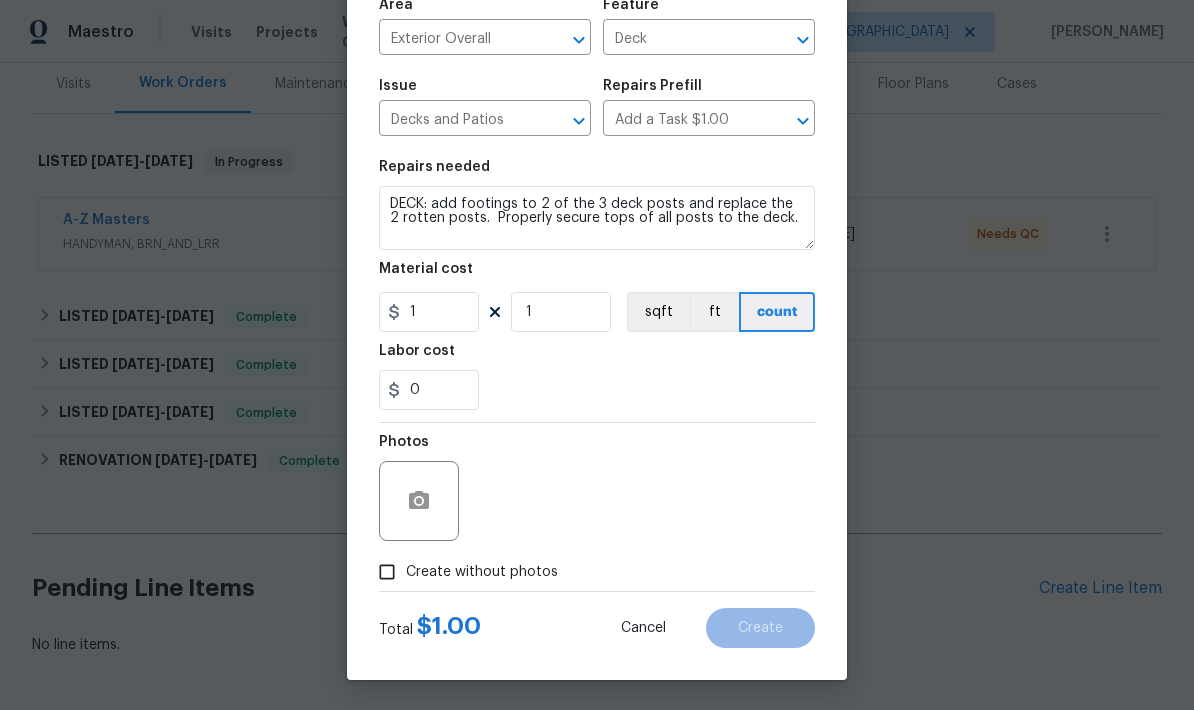 click on "Create without photos" at bounding box center [387, 572] 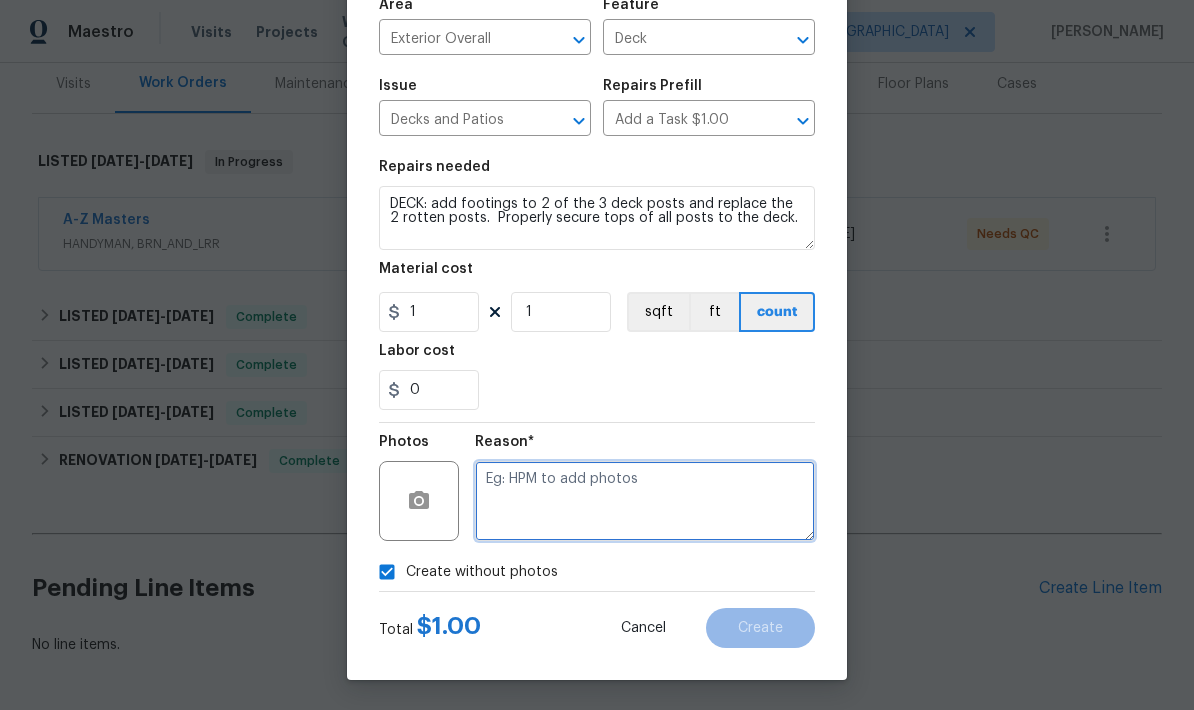click at bounding box center [645, 501] 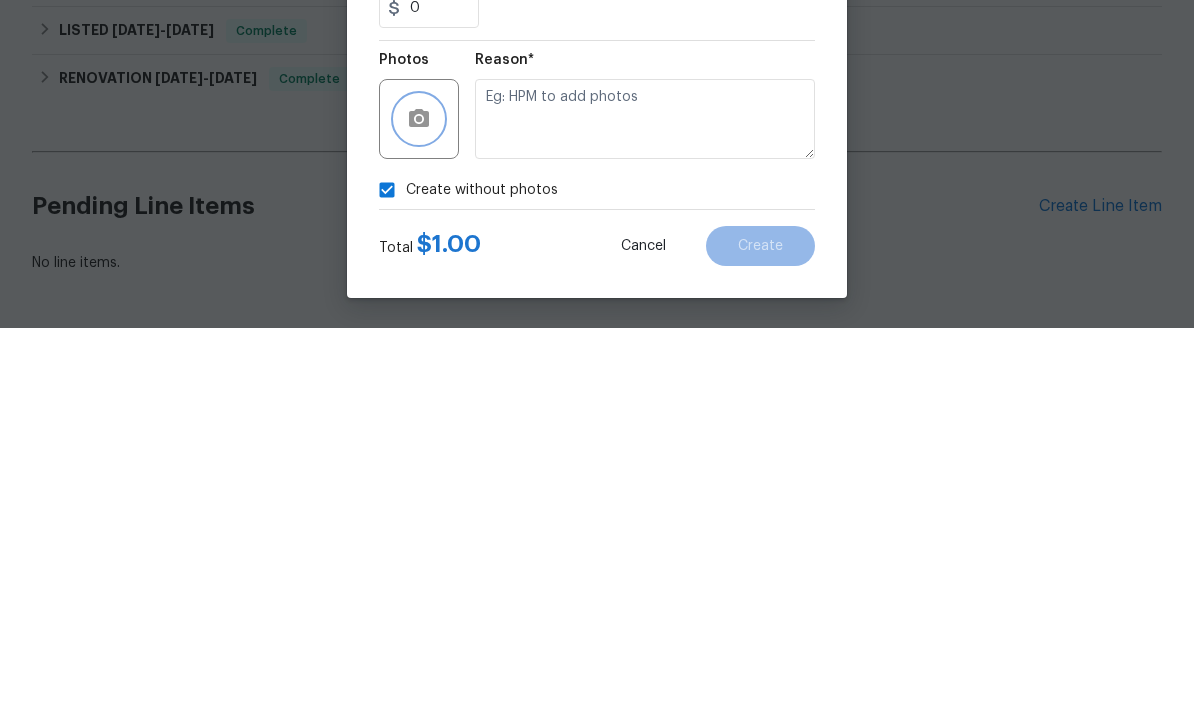 click at bounding box center [419, 501] 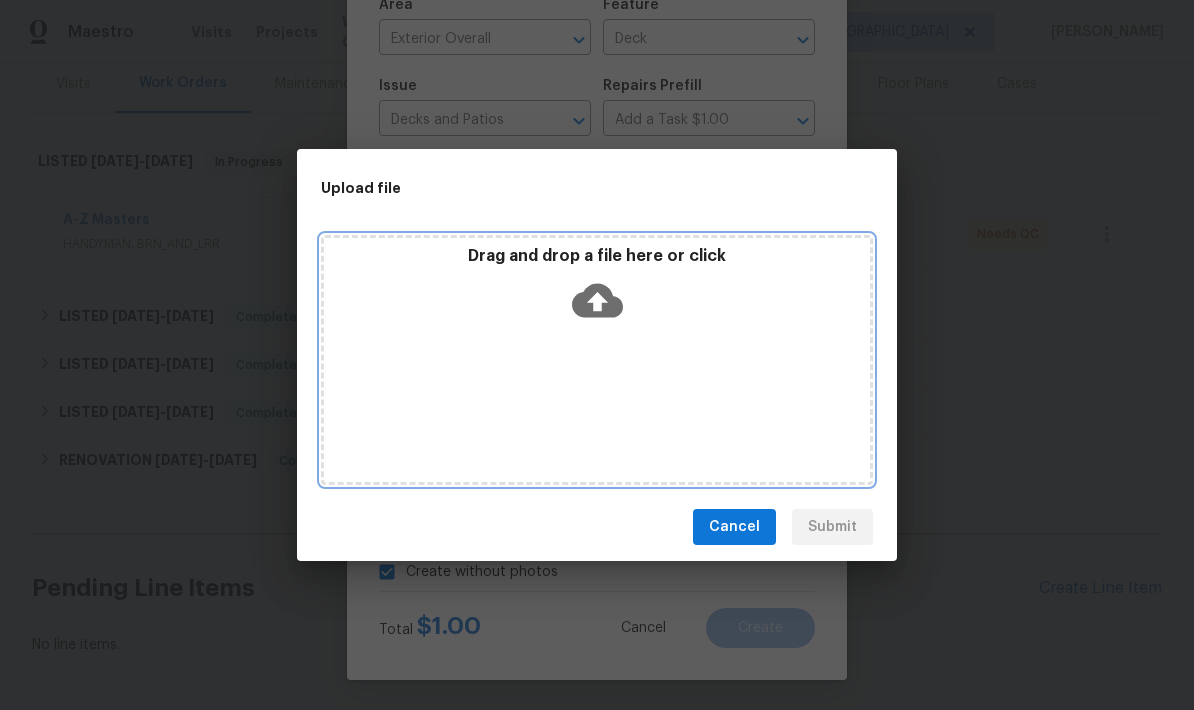 click on "Drag and drop a file here or click" at bounding box center [597, 360] 